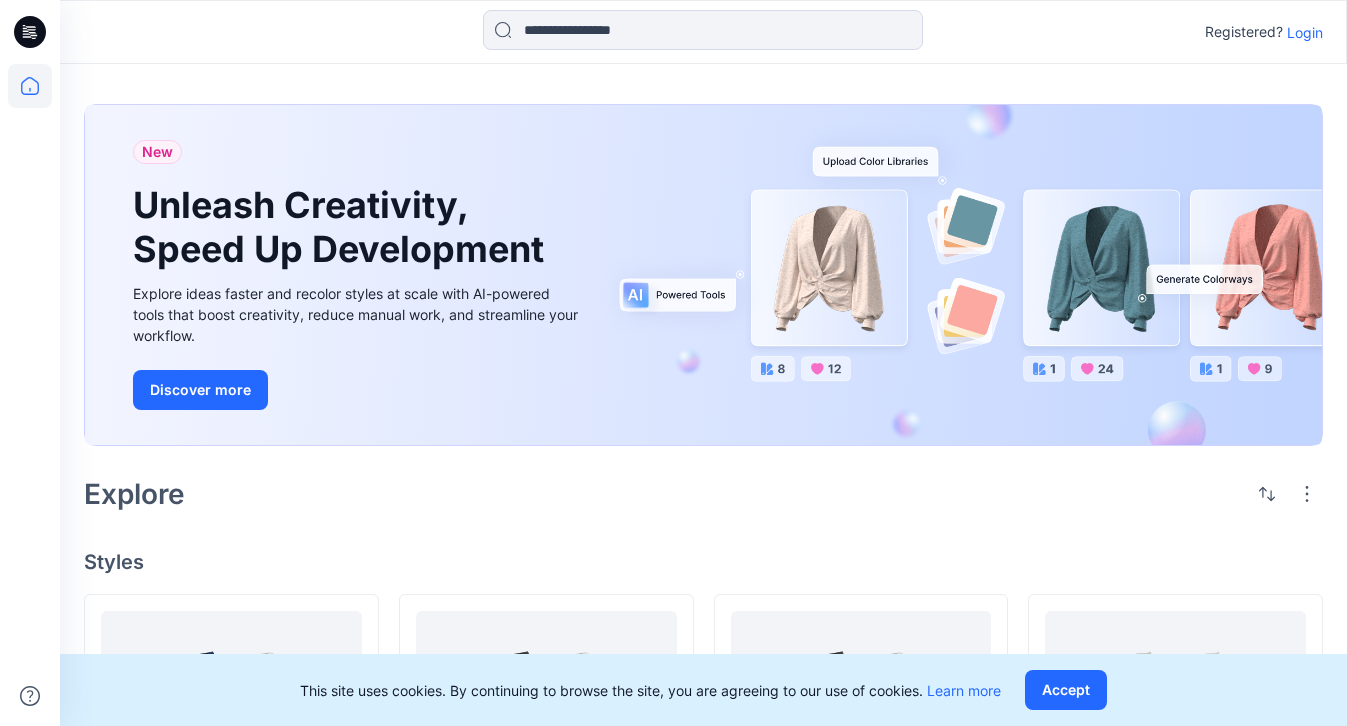 scroll, scrollTop: 567, scrollLeft: 0, axis: vertical 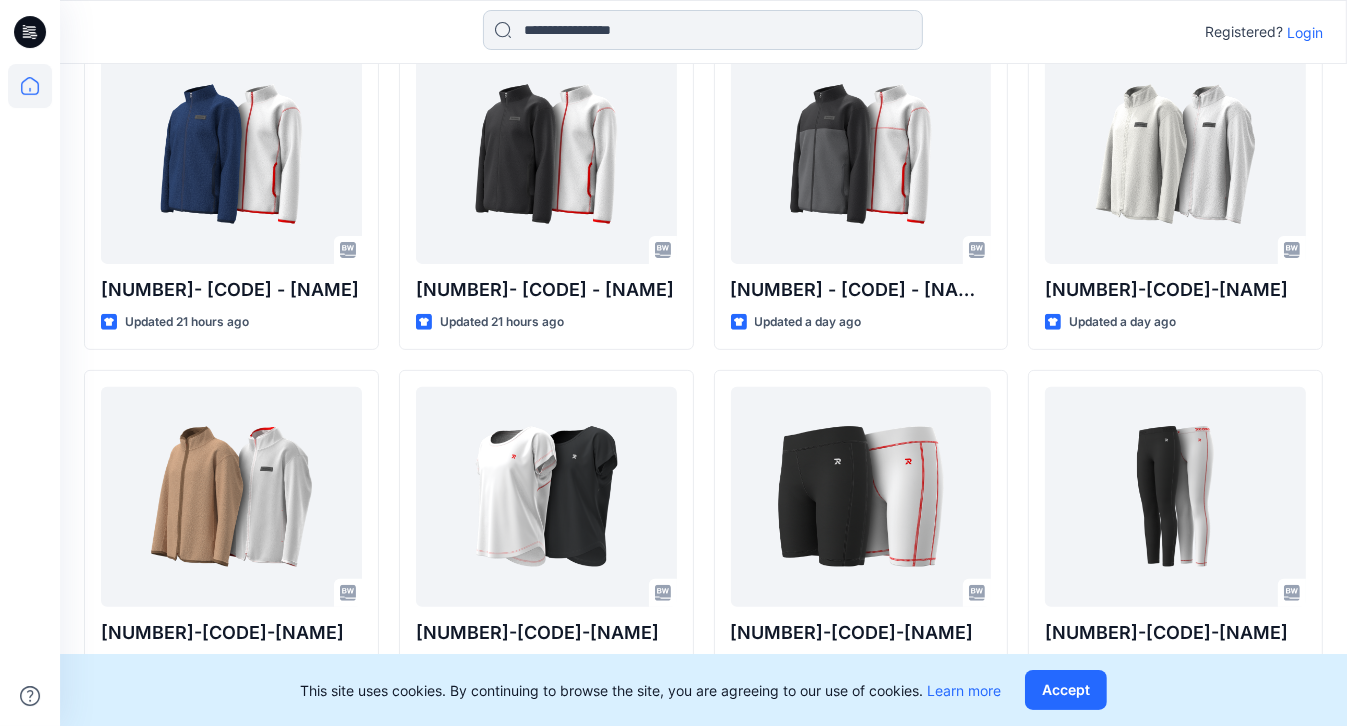 click at bounding box center (703, 30) 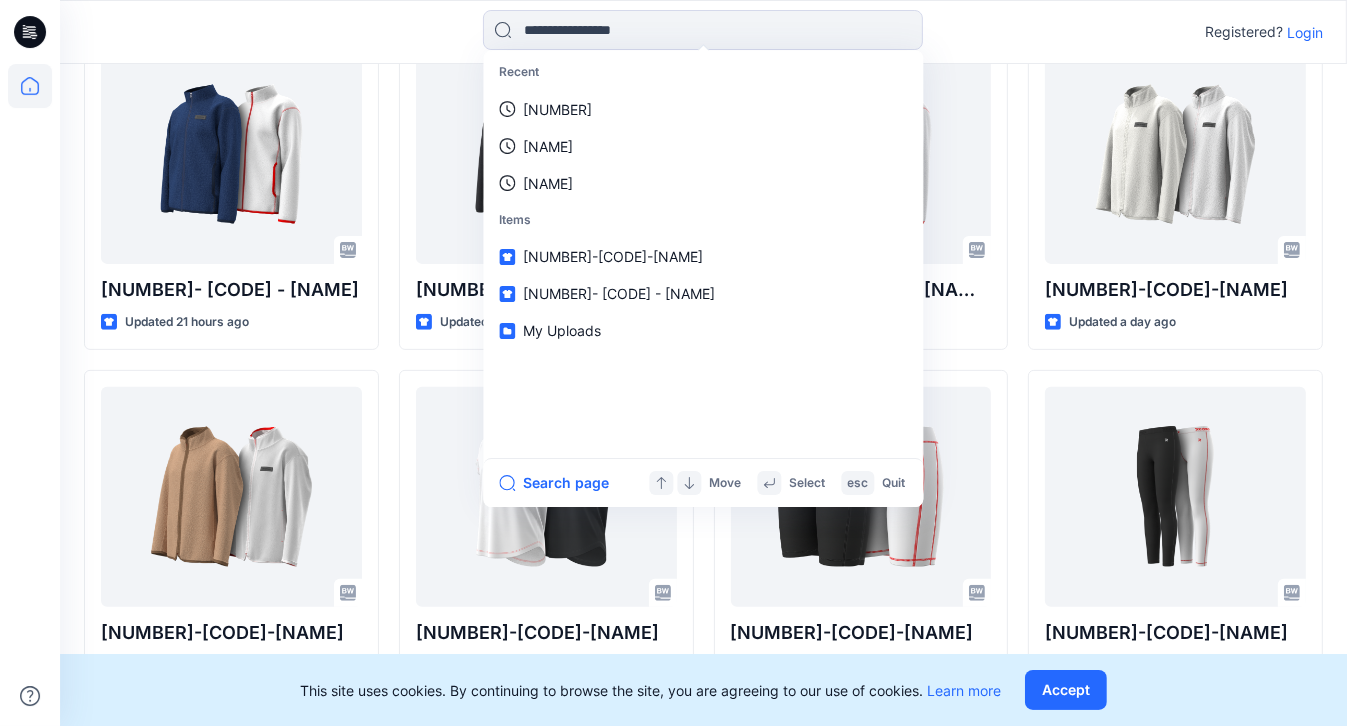 click on "30956001- 82OK - Cal Updated 21 hours ago 30920000-82LK-Carmen Updated 2 days ago 30907000-60AG-Britney Updated 2 days ago" at bounding box center [231, 531] 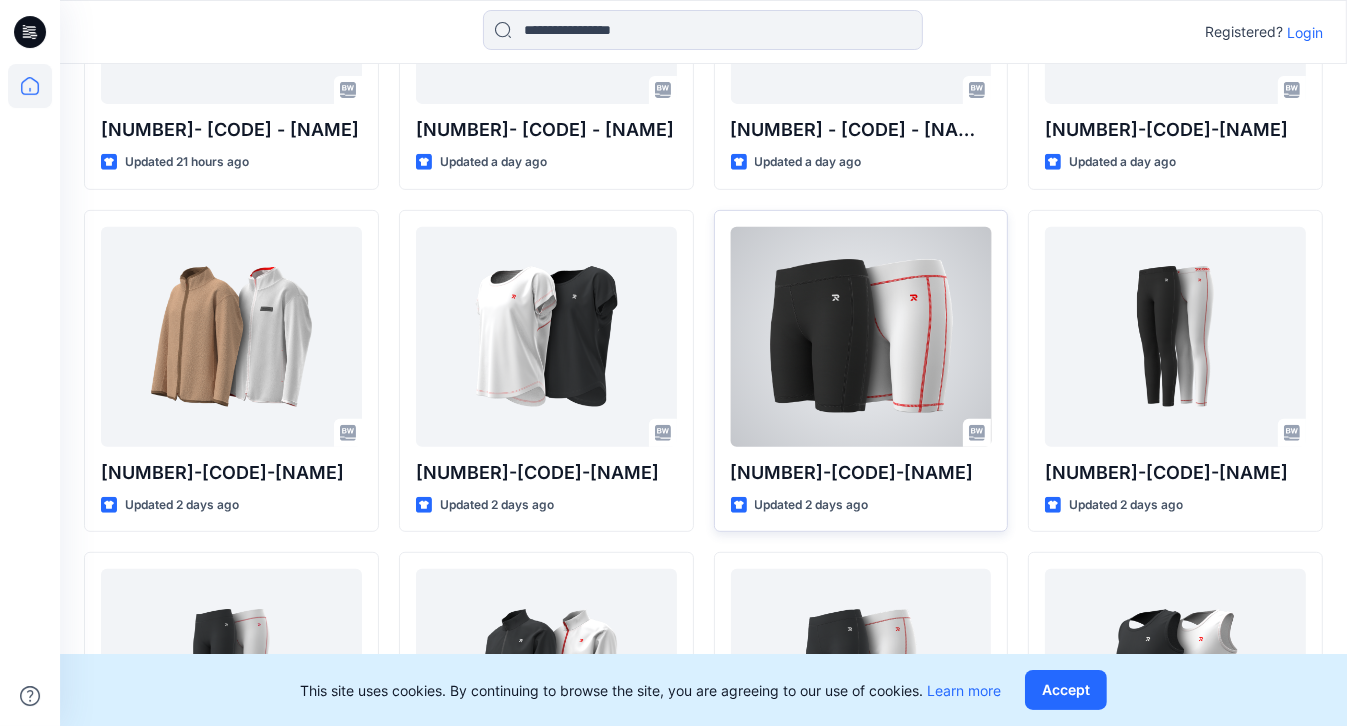 scroll, scrollTop: 567, scrollLeft: 0, axis: vertical 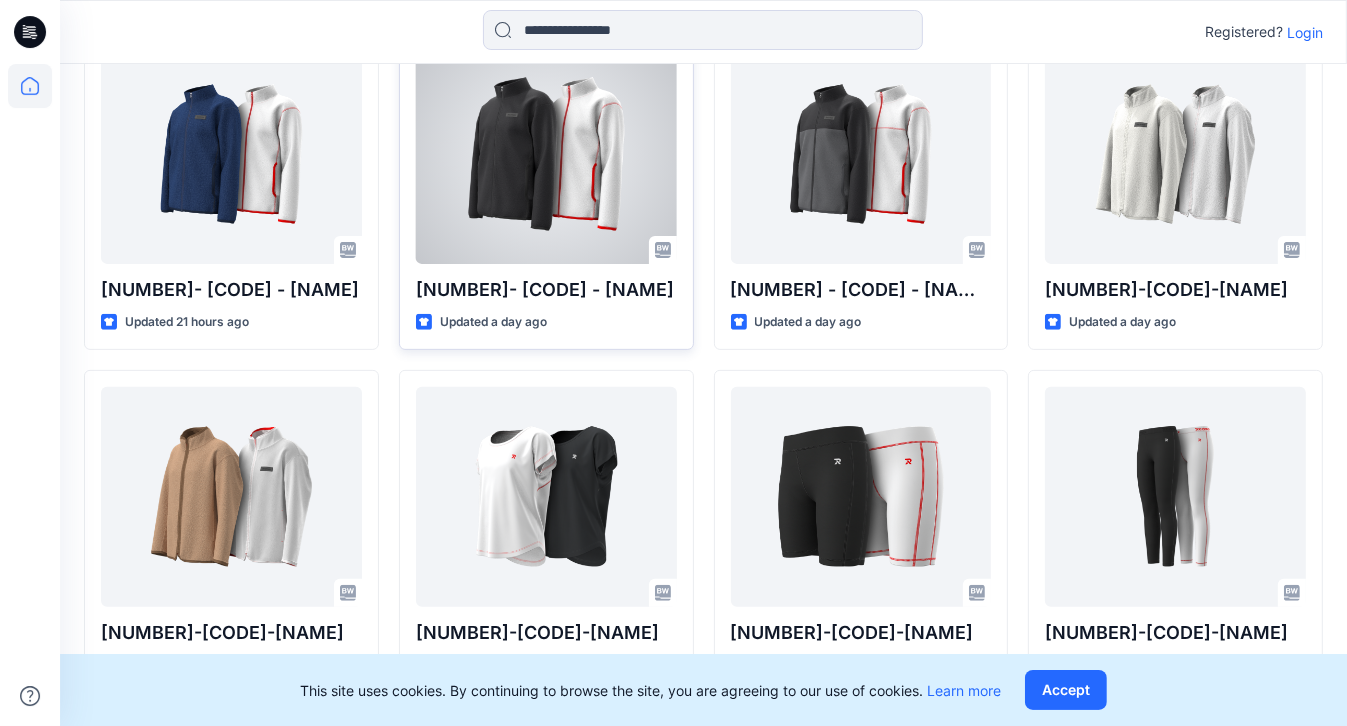 click at bounding box center [546, 154] 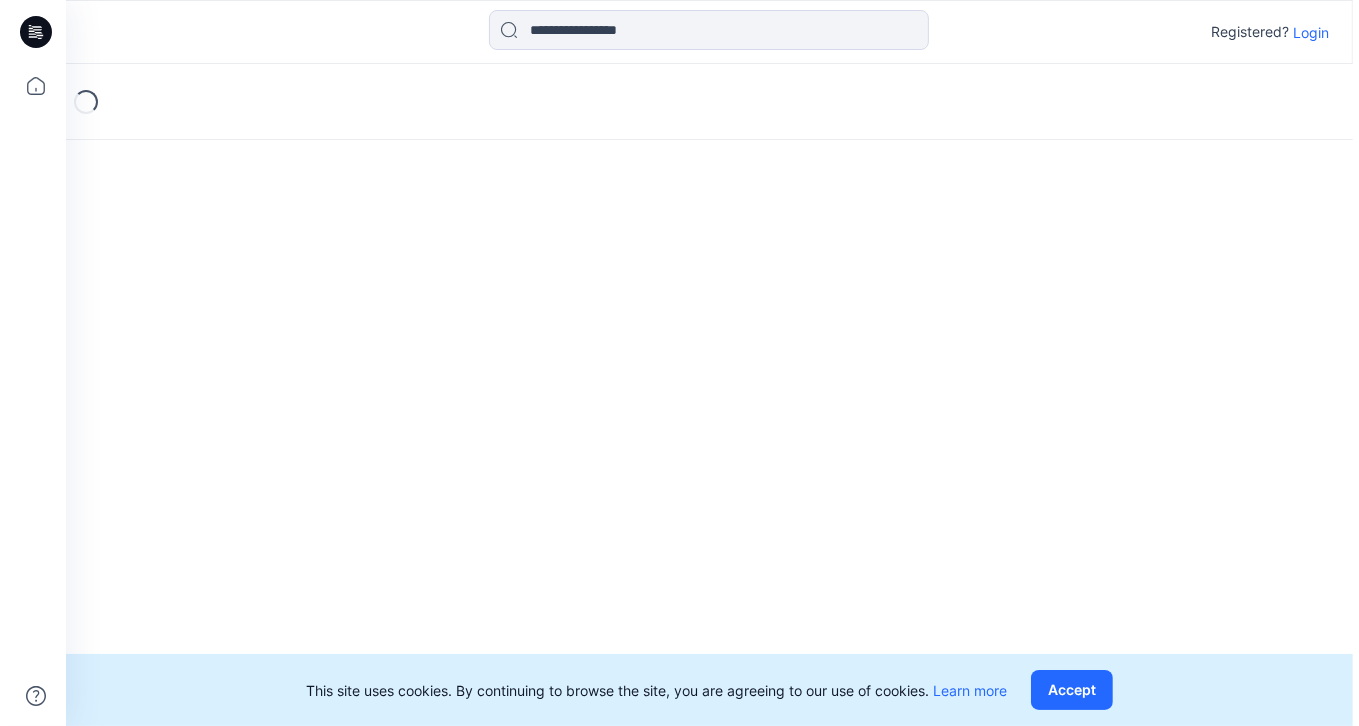 scroll, scrollTop: 0, scrollLeft: 0, axis: both 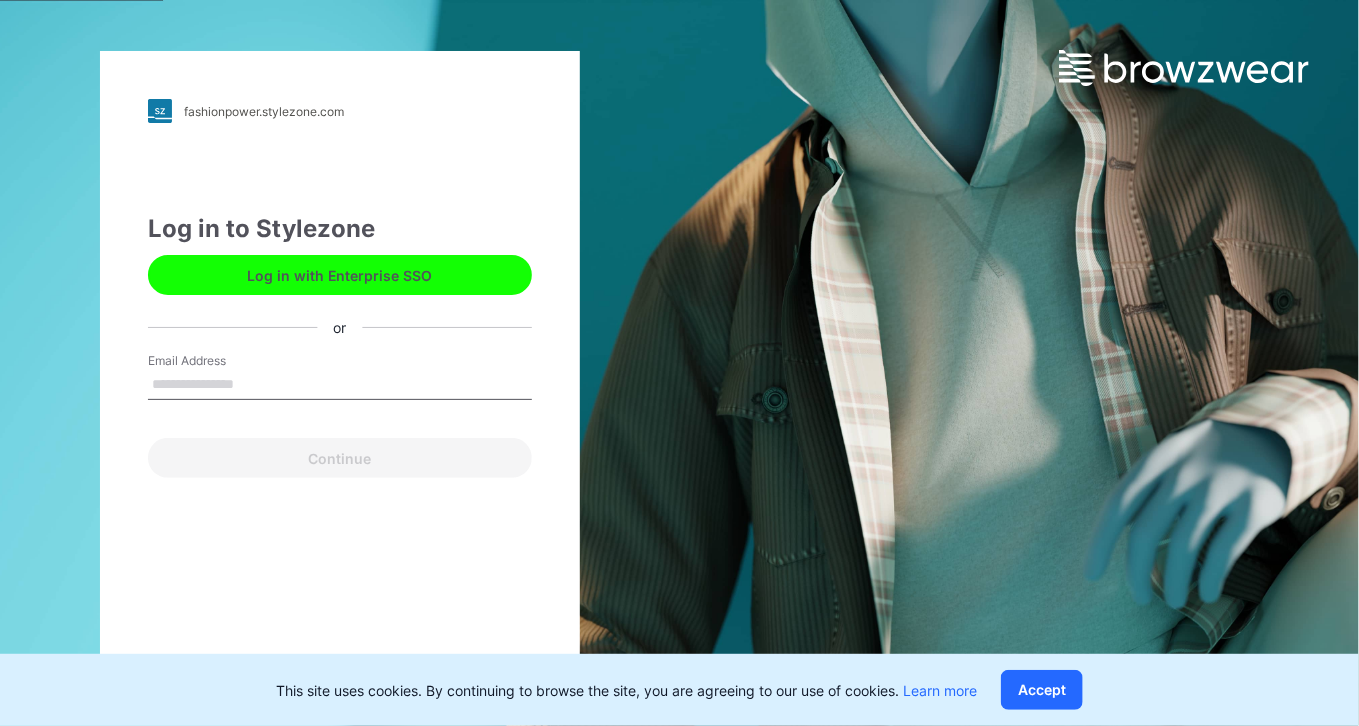 click on "Email Address" at bounding box center [340, 385] 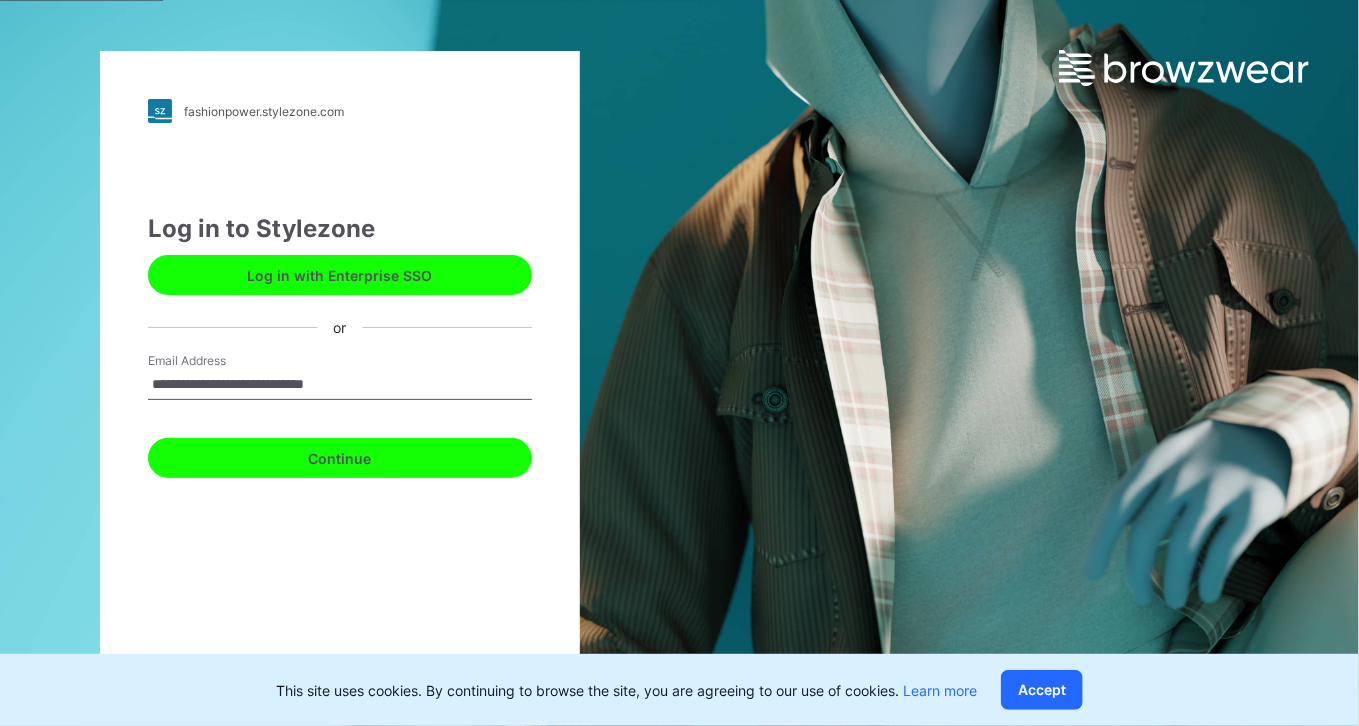 click on "Continue" at bounding box center [340, 458] 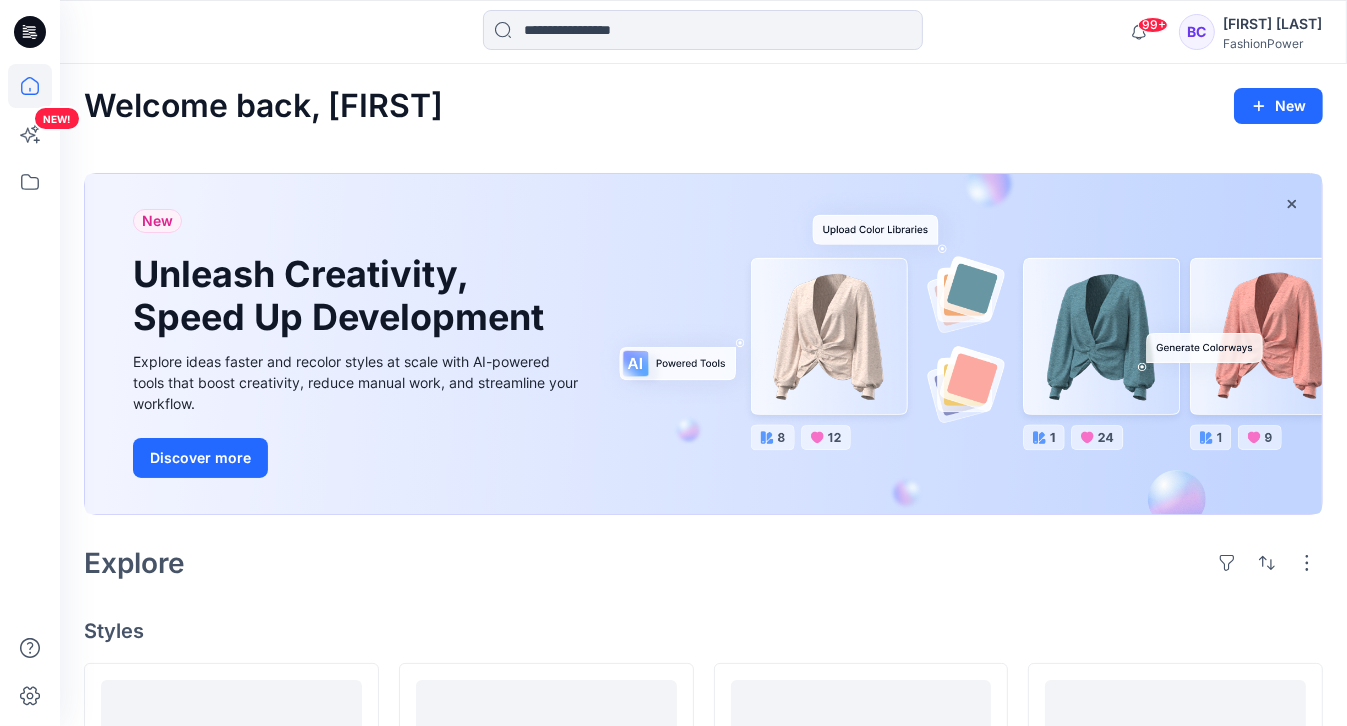 scroll, scrollTop: 400, scrollLeft: 0, axis: vertical 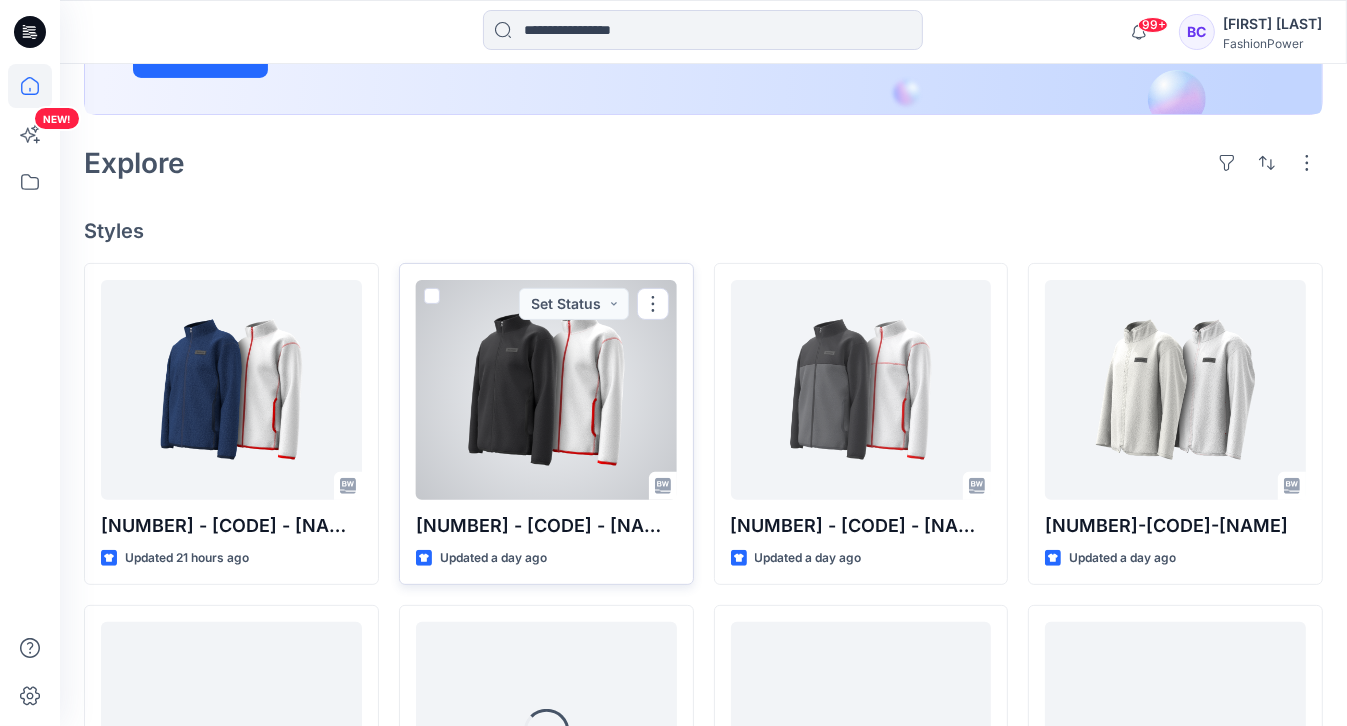 click at bounding box center [546, 390] 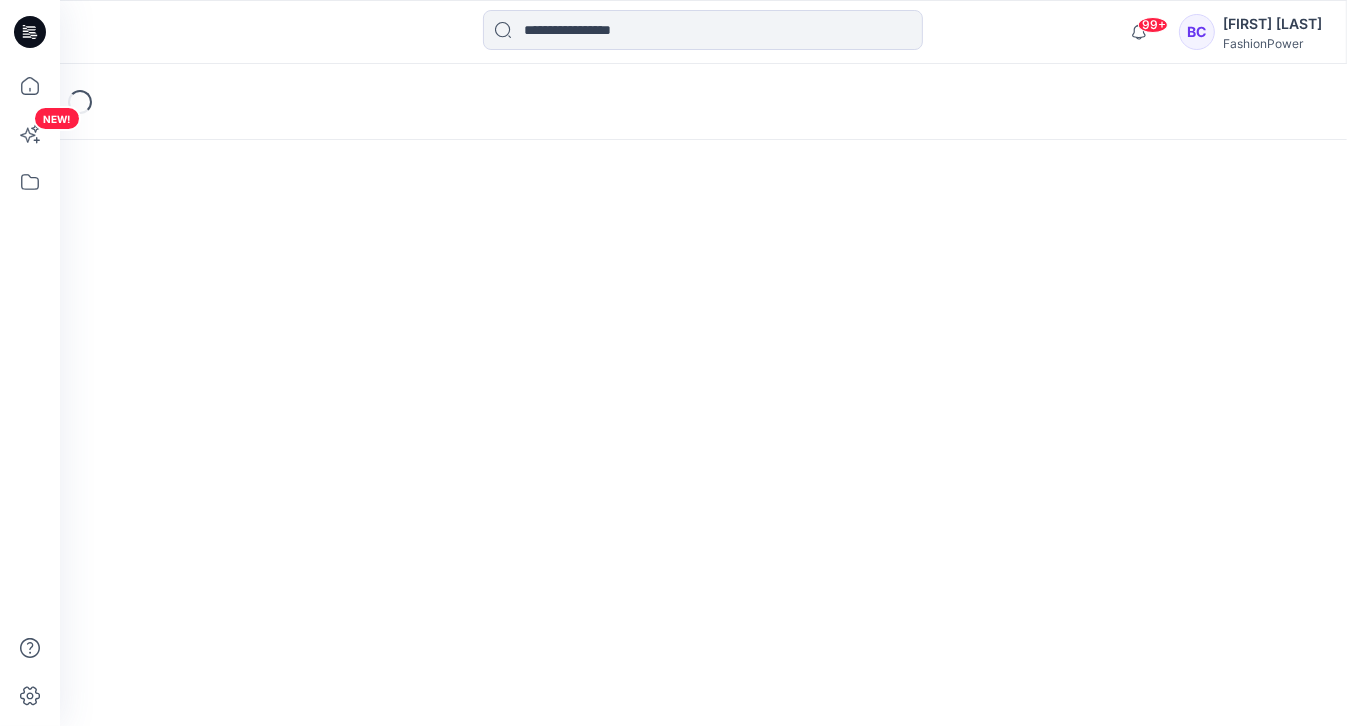 scroll, scrollTop: 0, scrollLeft: 0, axis: both 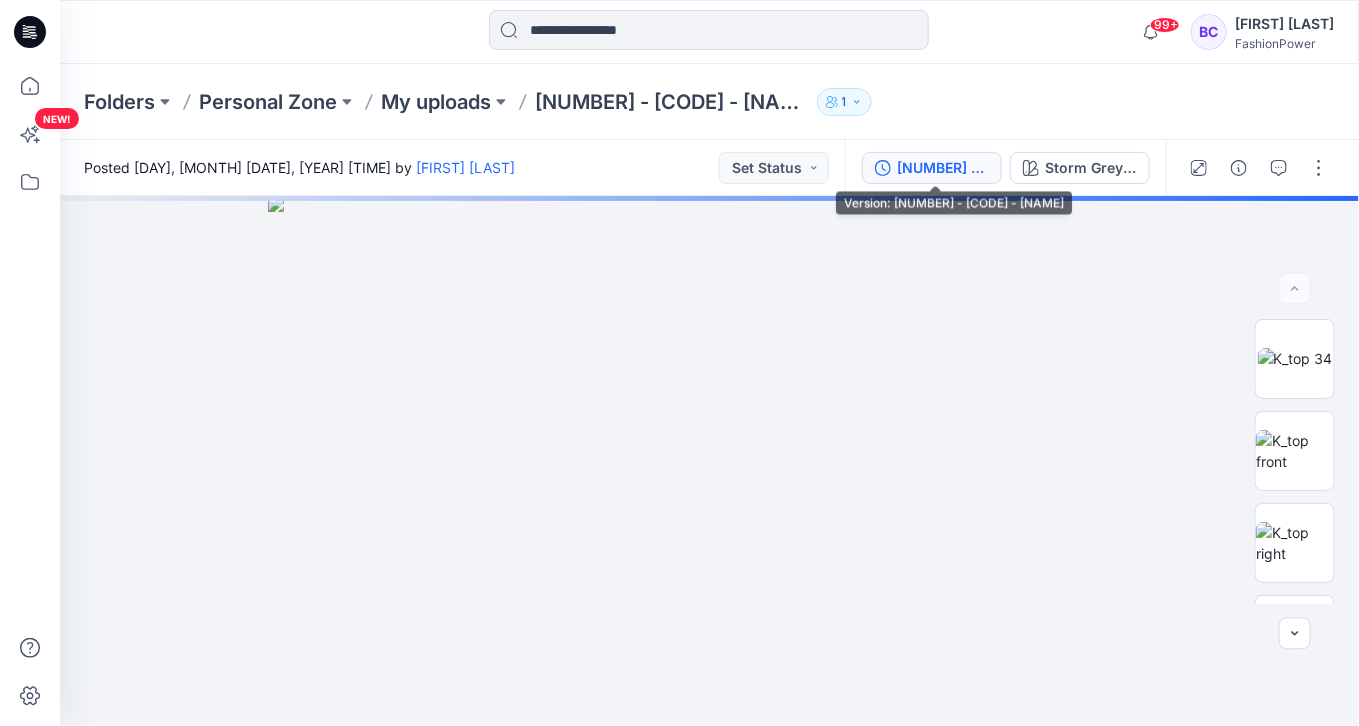 click on "[NUMBER] - [CODE] - [NAME]" at bounding box center [932, 168] 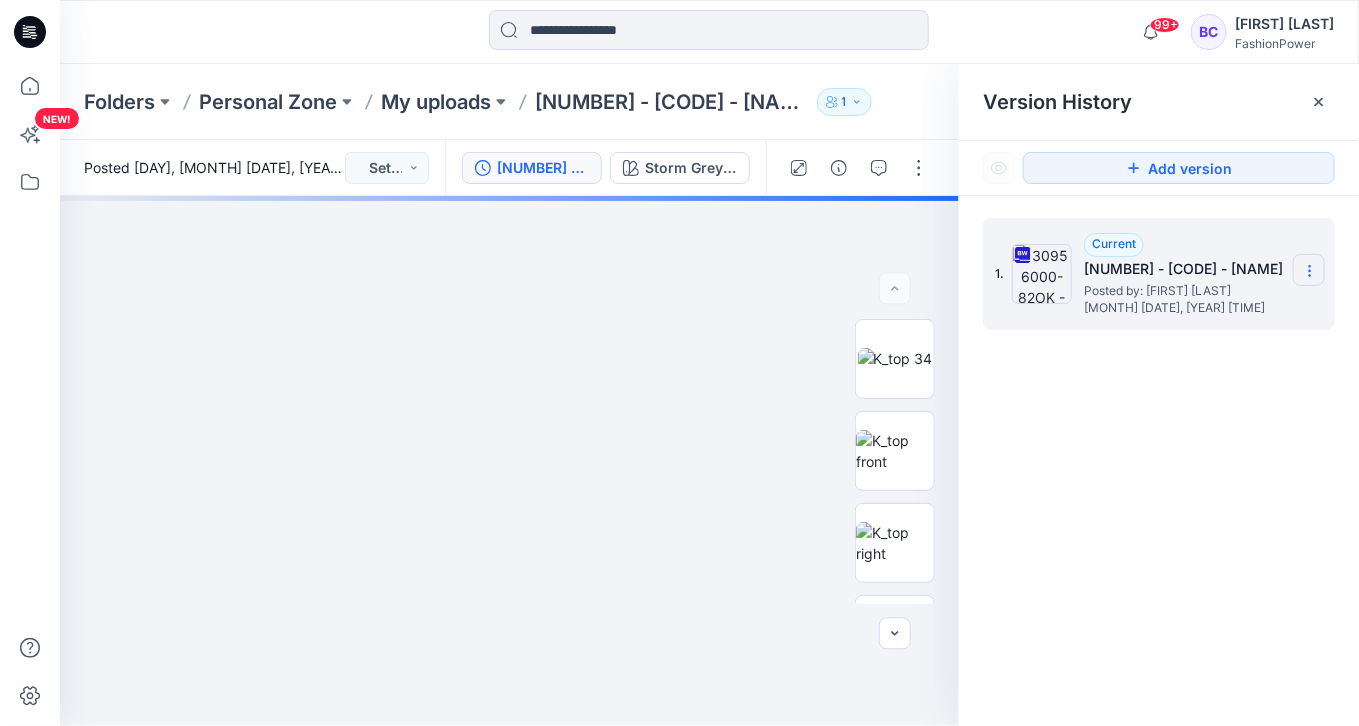 click 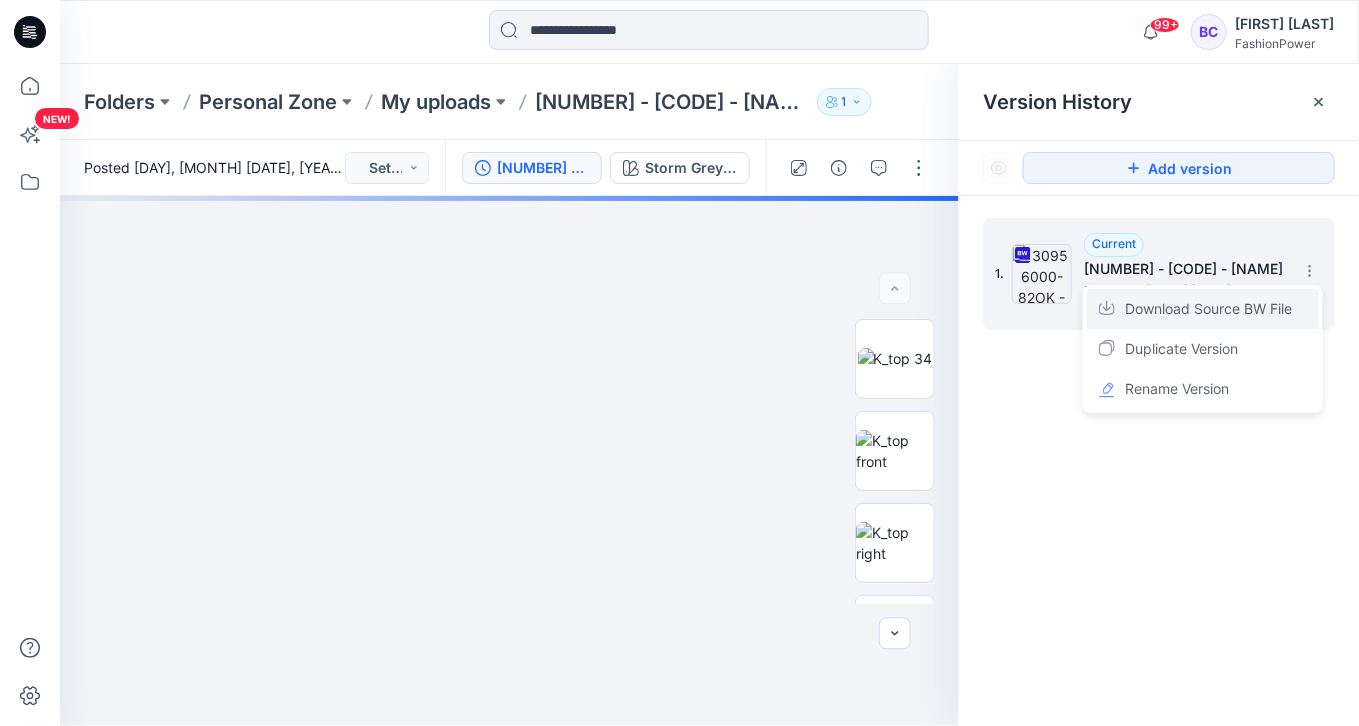 click on "Download Source BW File" at bounding box center (1208, 309) 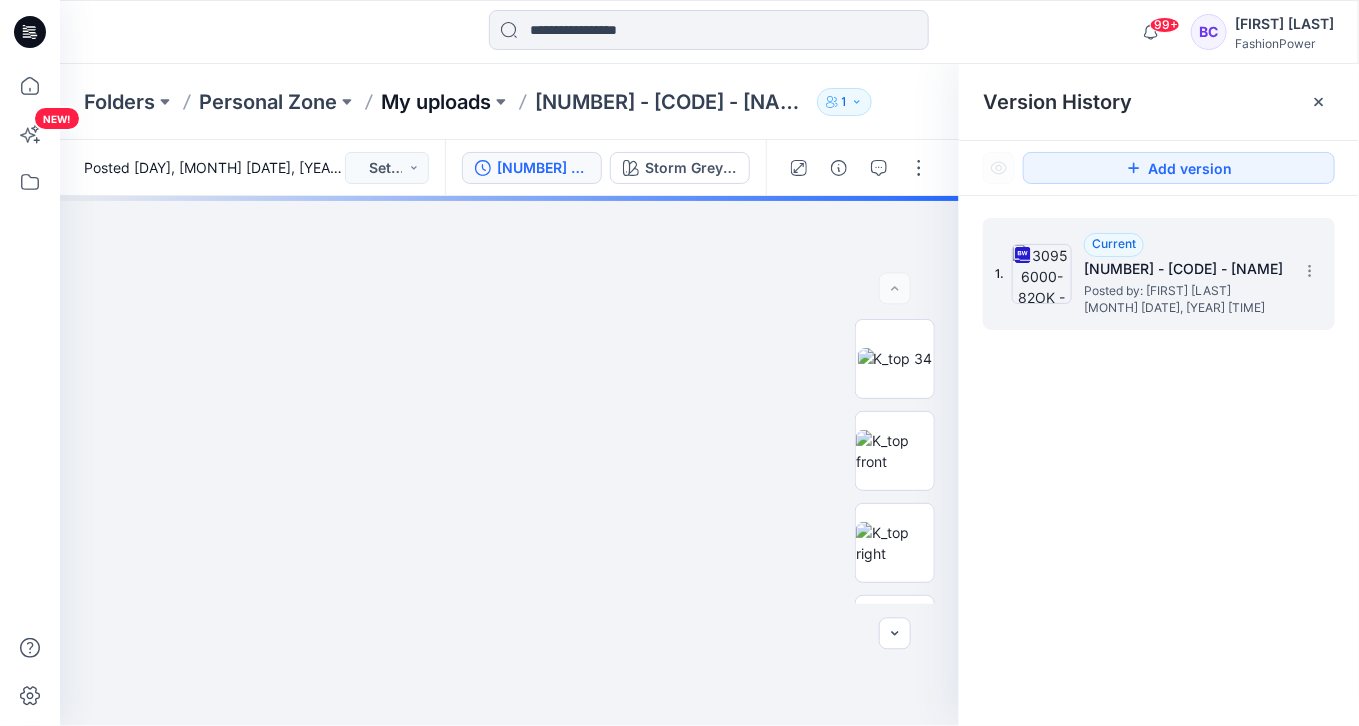 click on "My uploads" at bounding box center [436, 102] 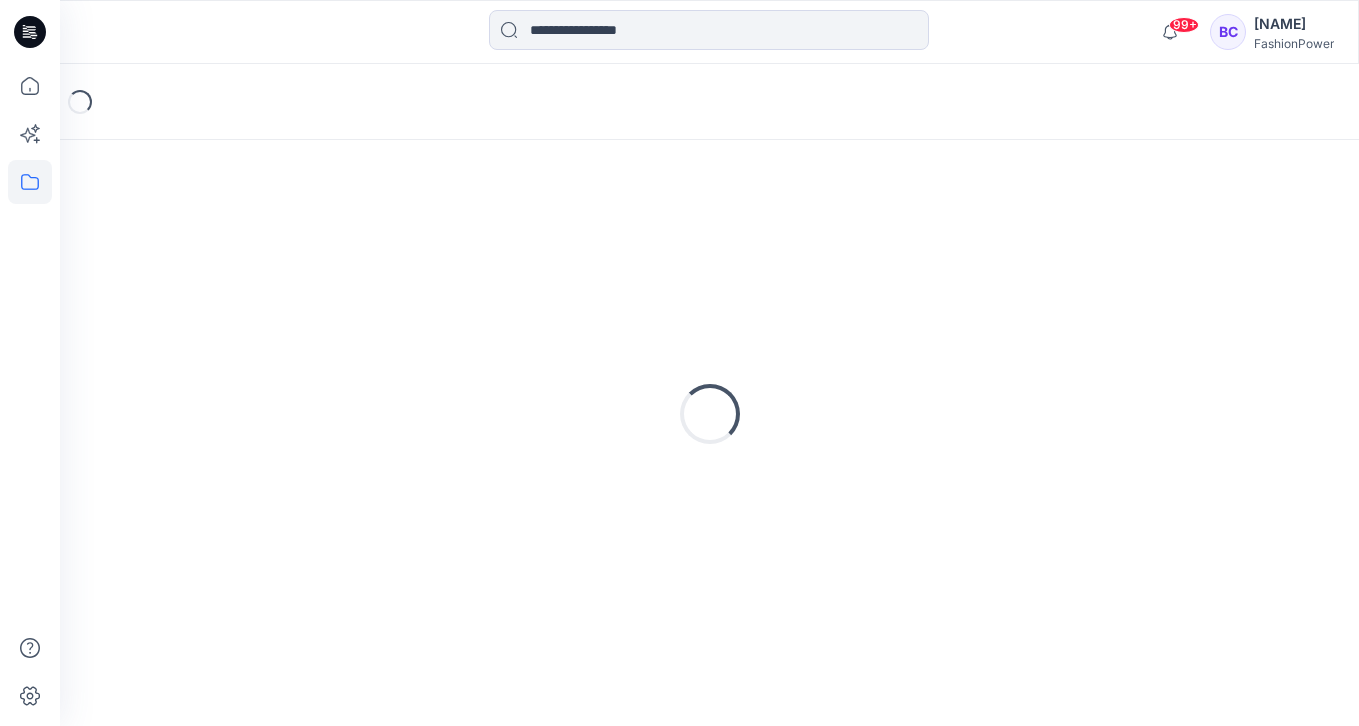 scroll, scrollTop: 0, scrollLeft: 0, axis: both 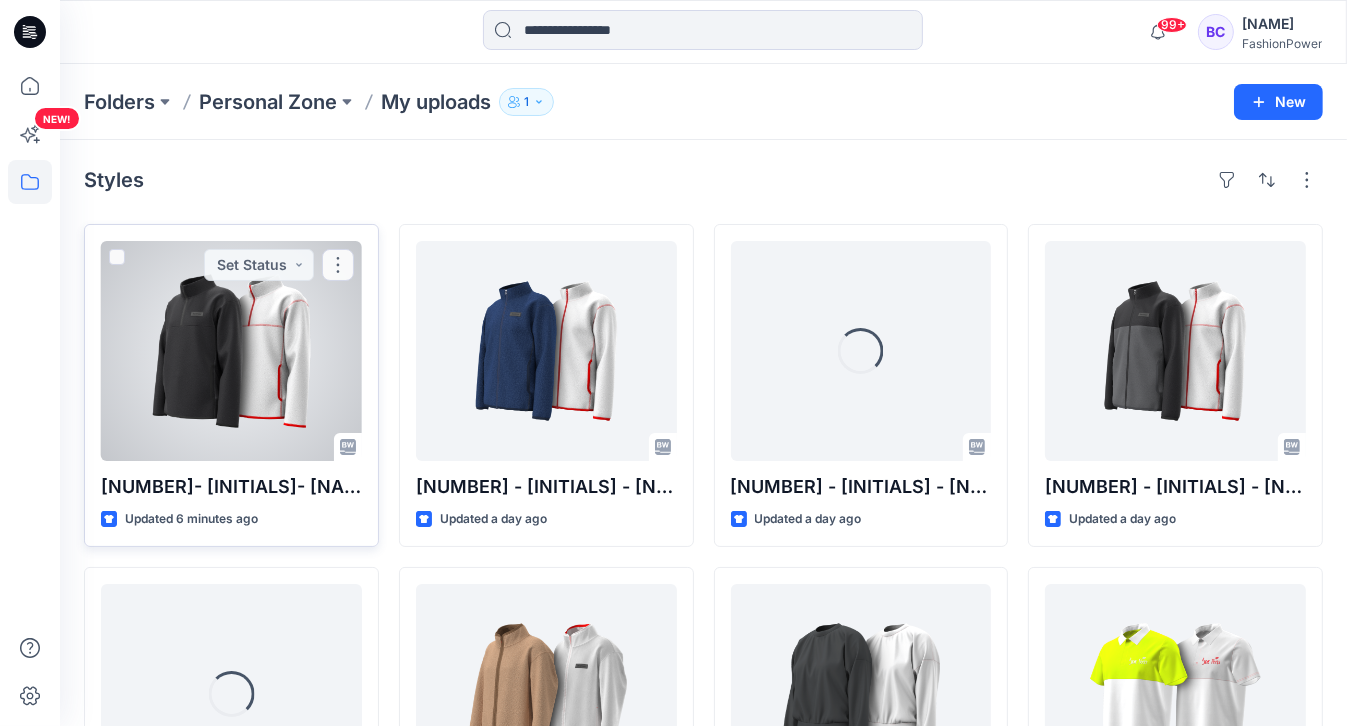 click at bounding box center (231, 351) 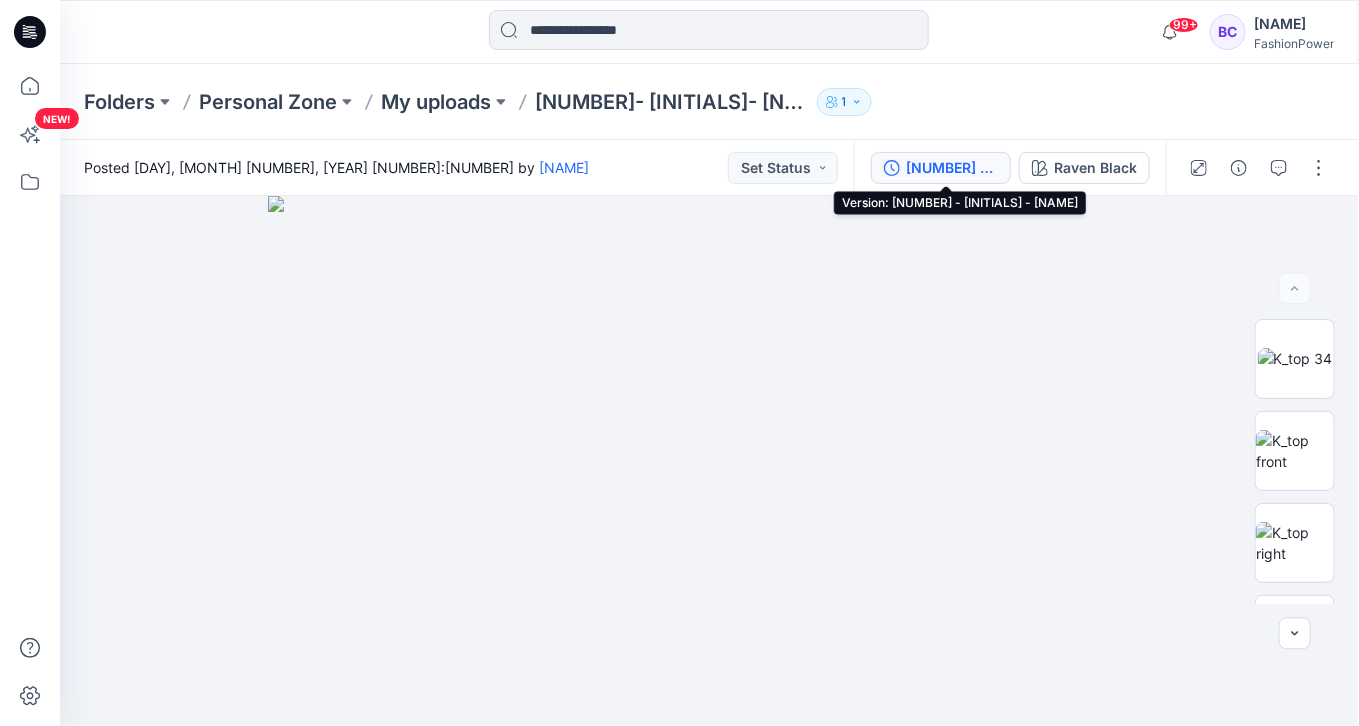 click on "30840000 - 81OK - Cooper" at bounding box center [952, 168] 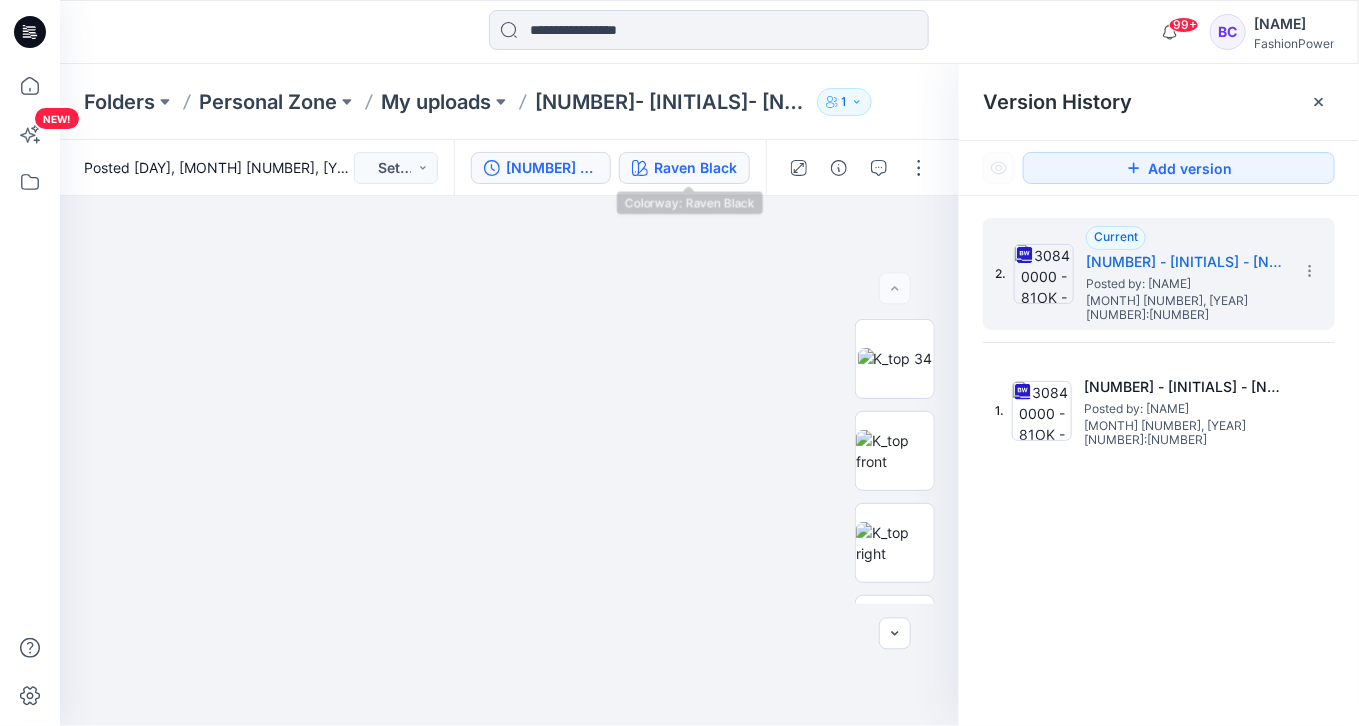 click on "Raven Black" at bounding box center [695, 168] 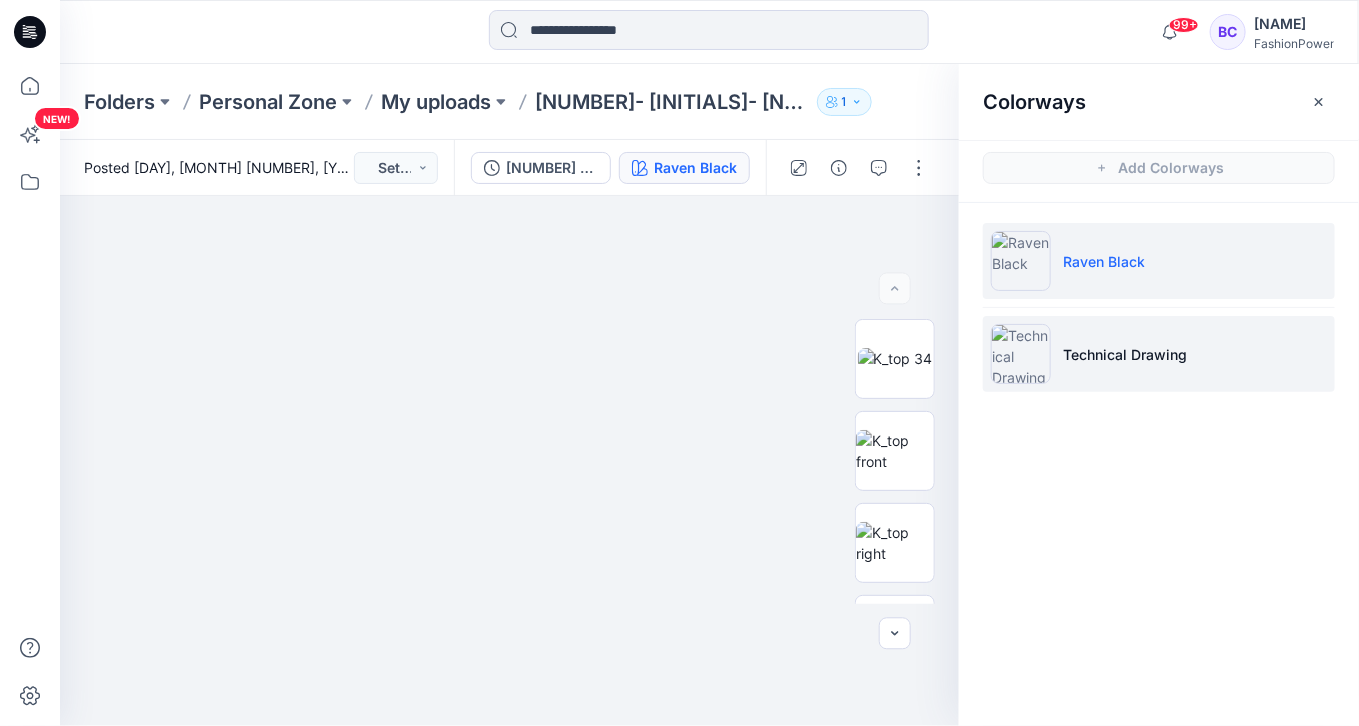 click on "Technical Drawing" at bounding box center (1159, 354) 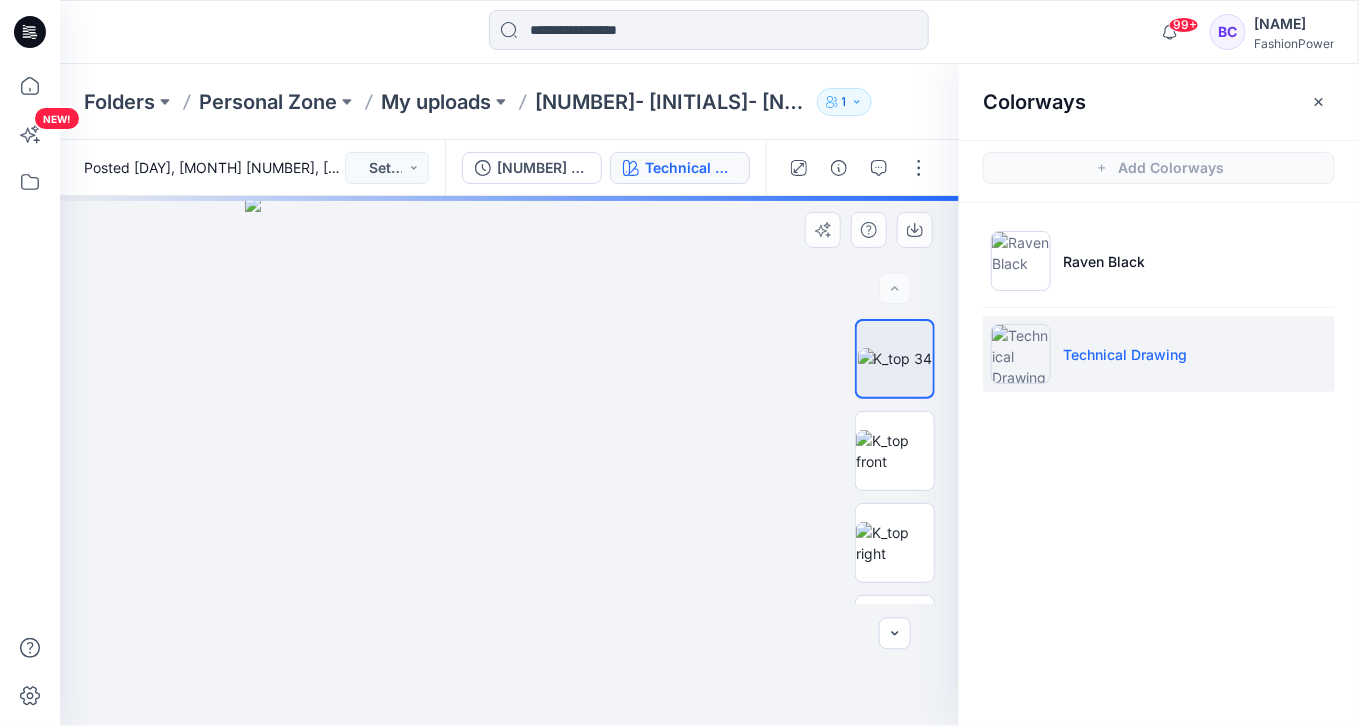 click at bounding box center (510, 461) 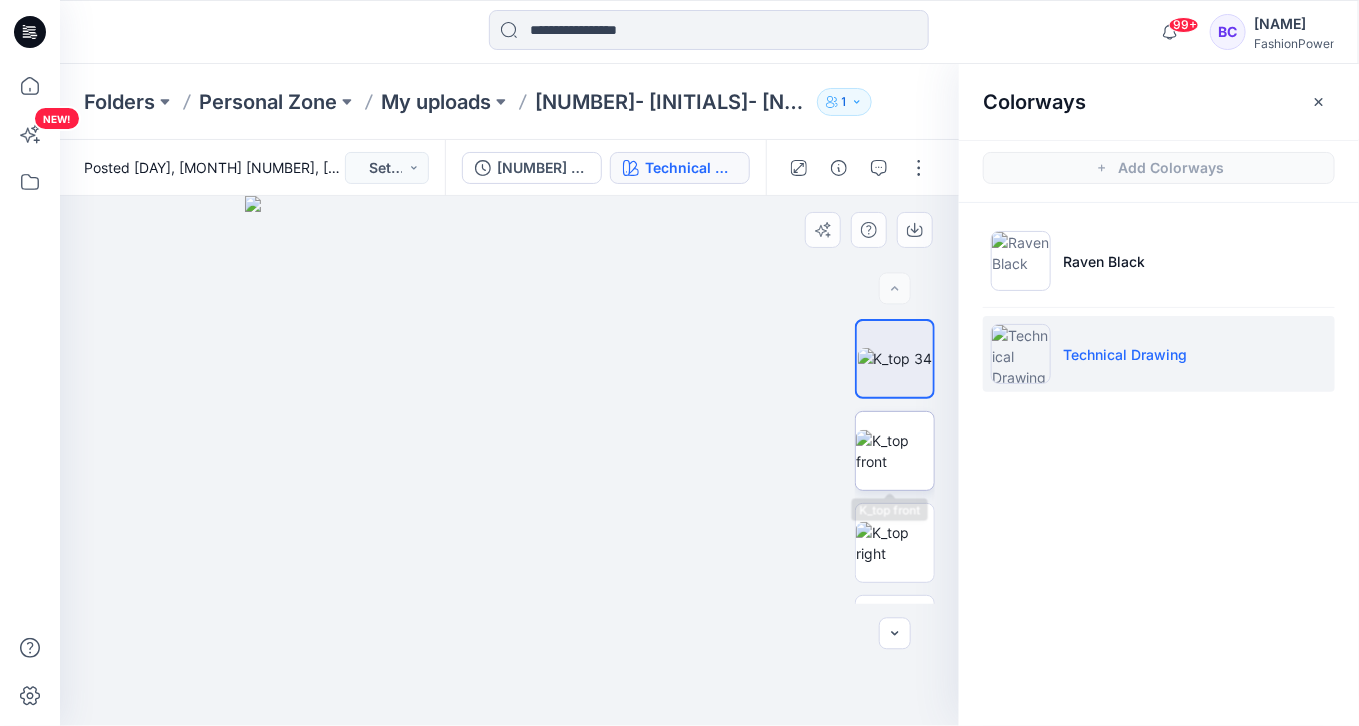 click at bounding box center [895, 451] 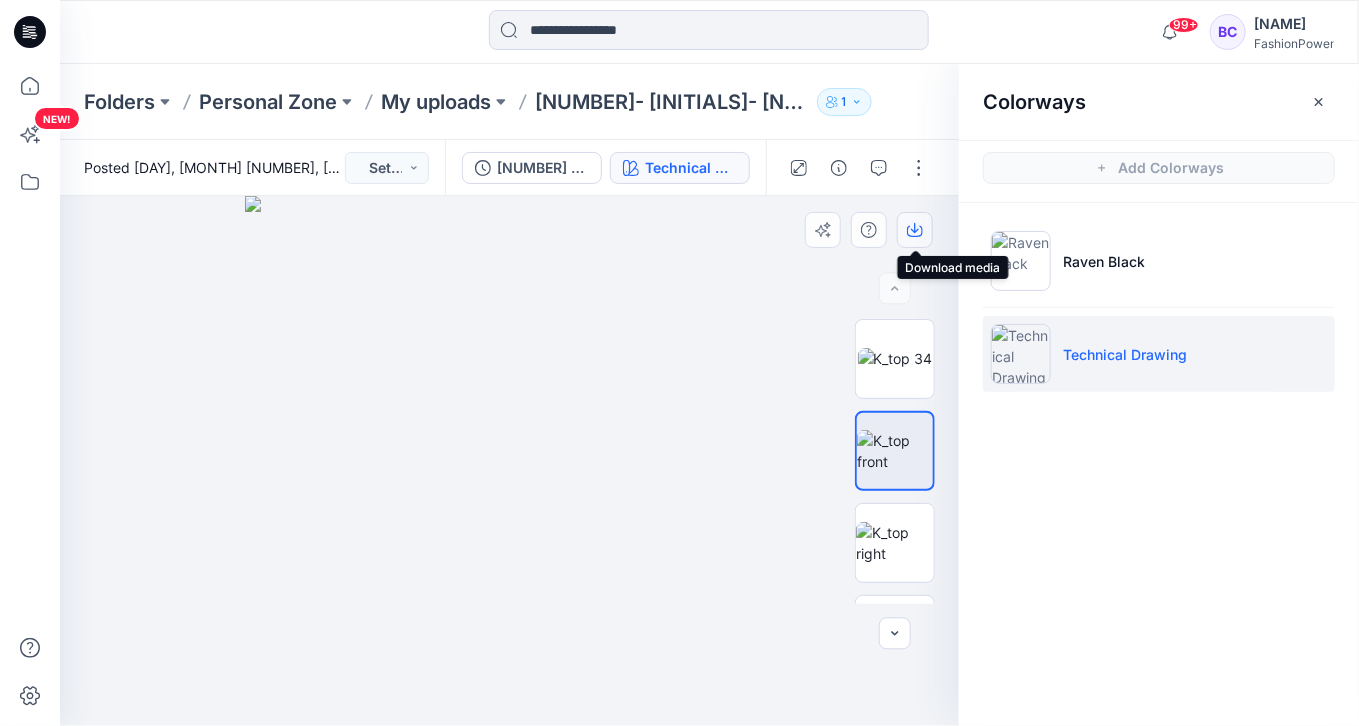 click 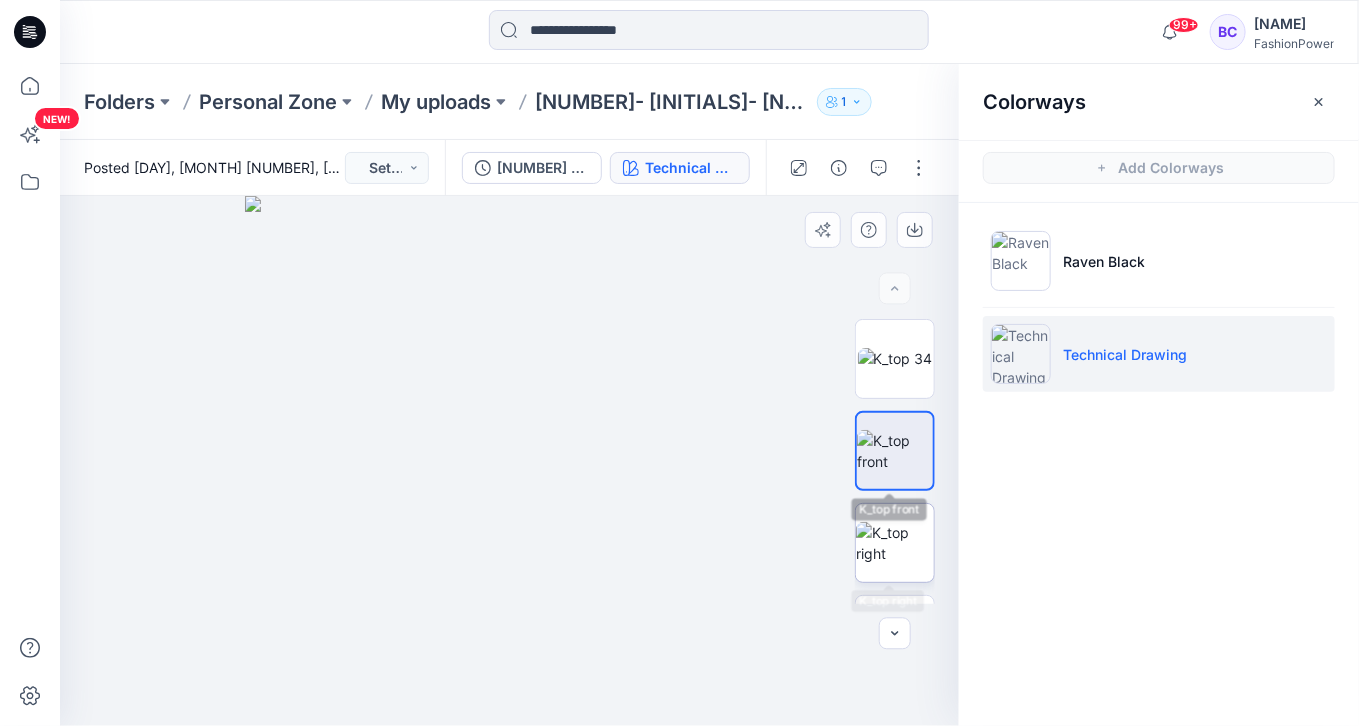 click at bounding box center [895, 543] 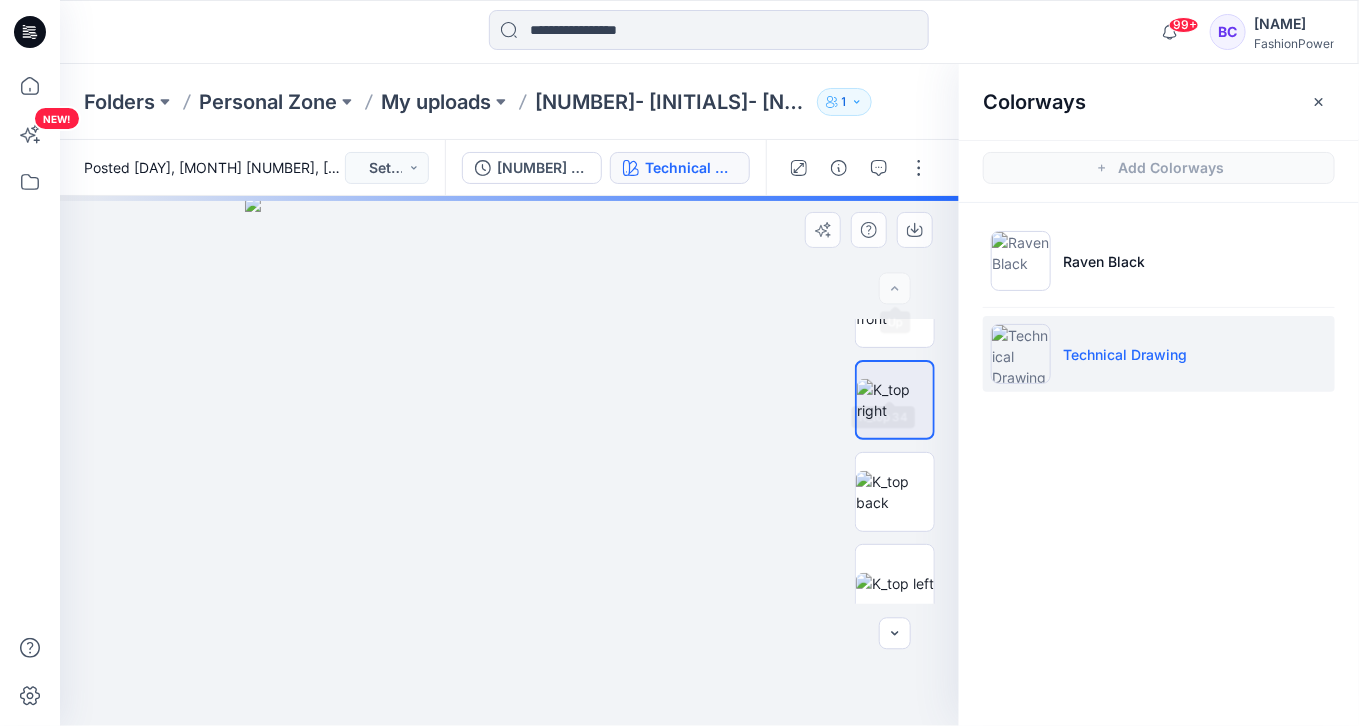 scroll, scrollTop: 160, scrollLeft: 0, axis: vertical 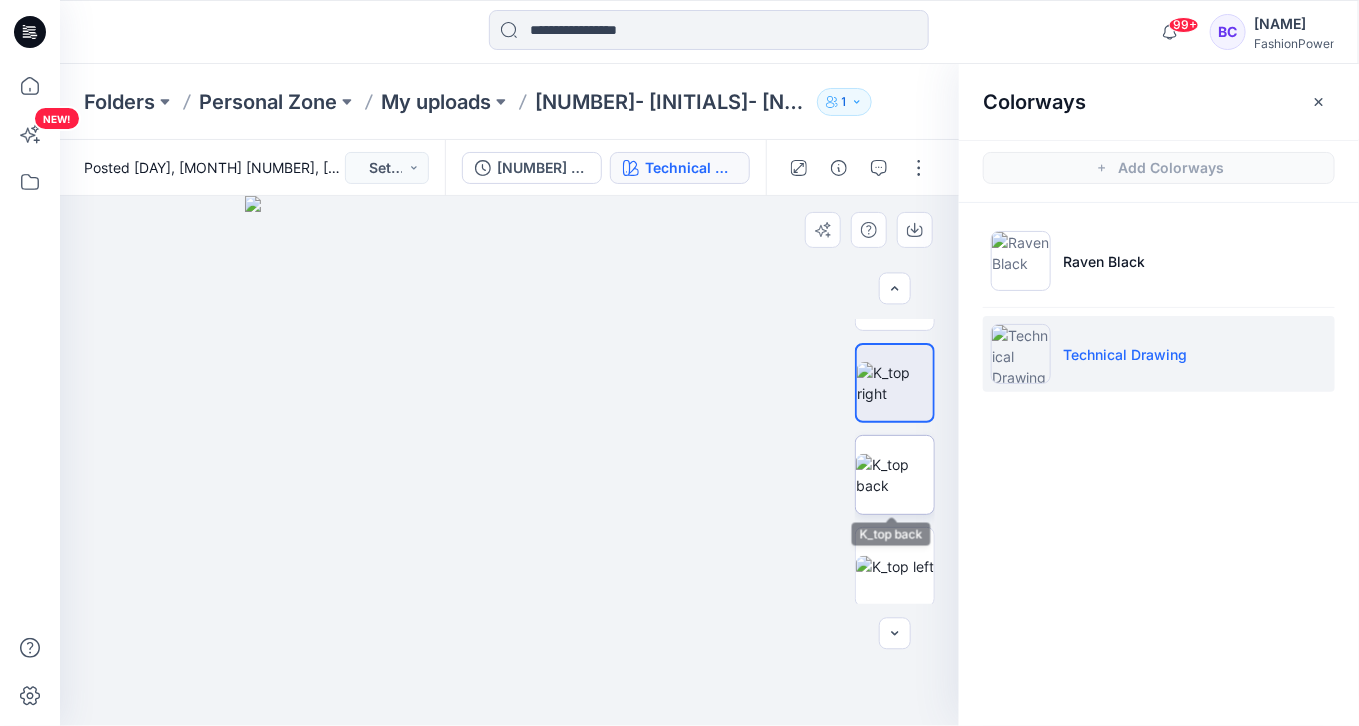 click at bounding box center (895, 475) 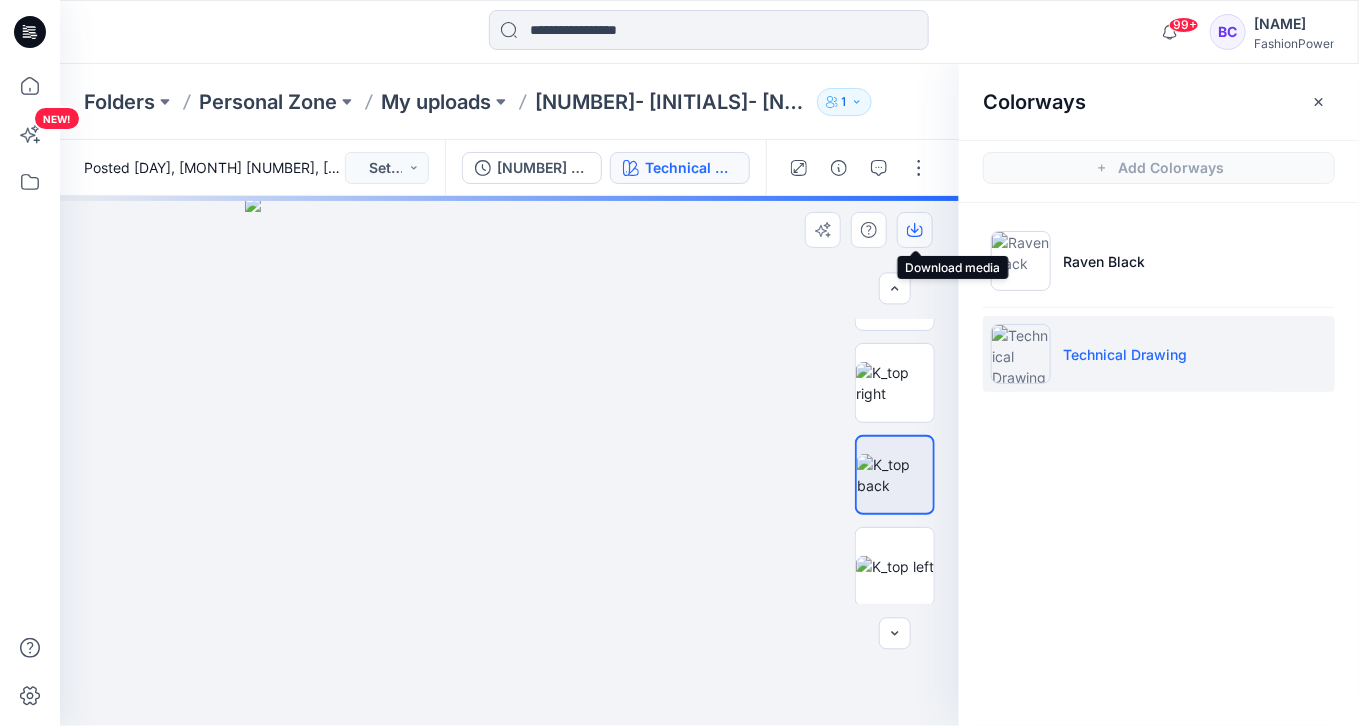 click at bounding box center (915, 230) 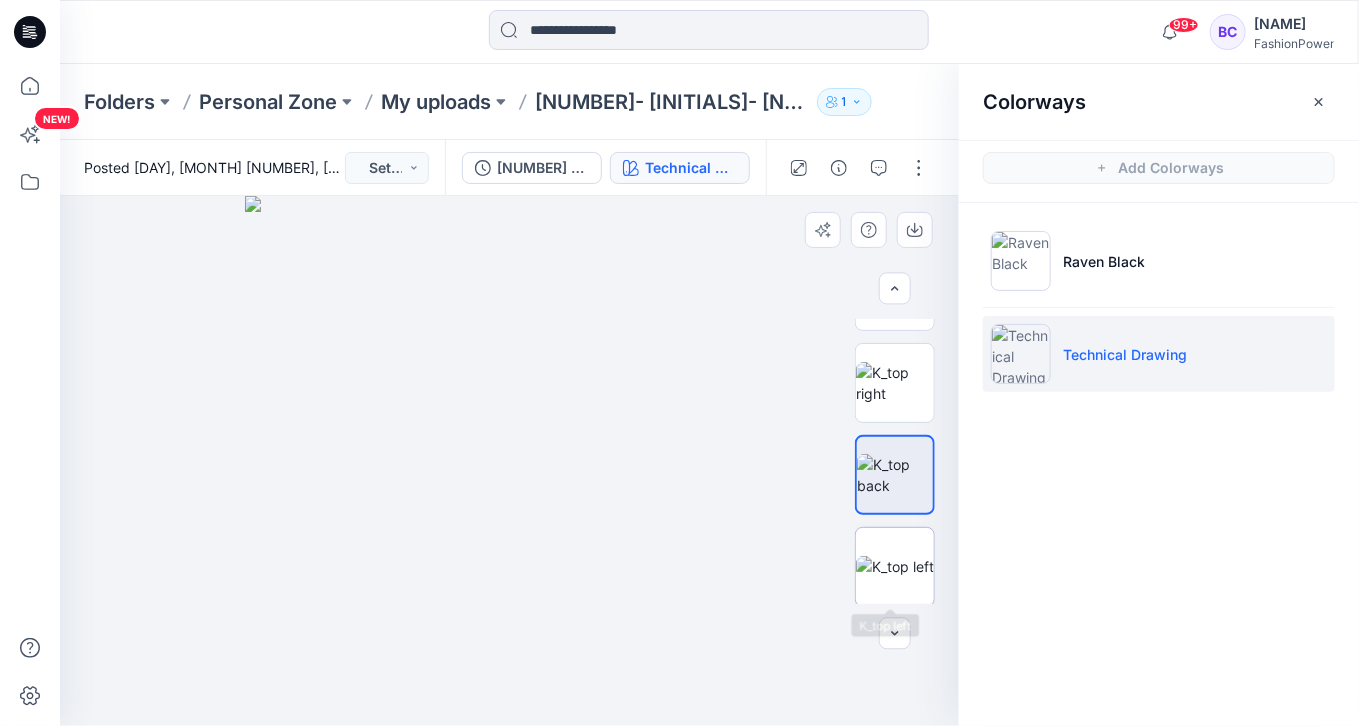 click at bounding box center [895, 566] 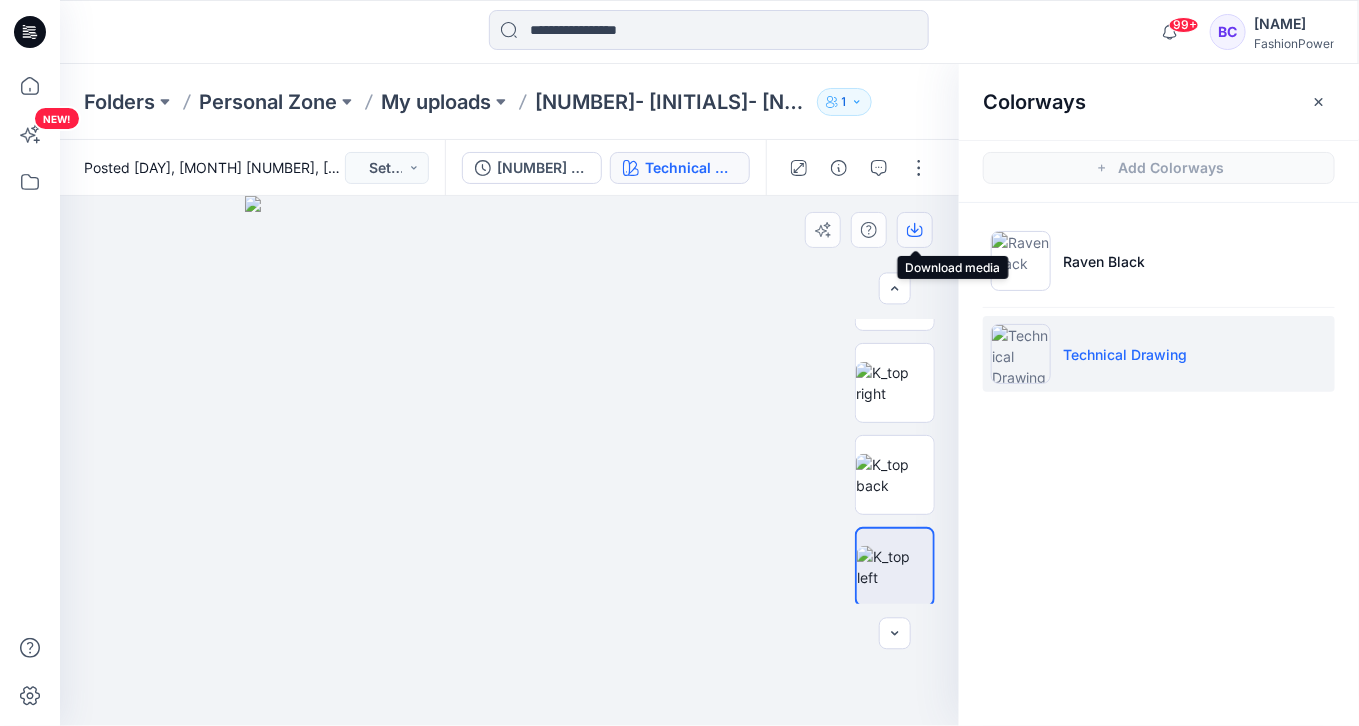 click 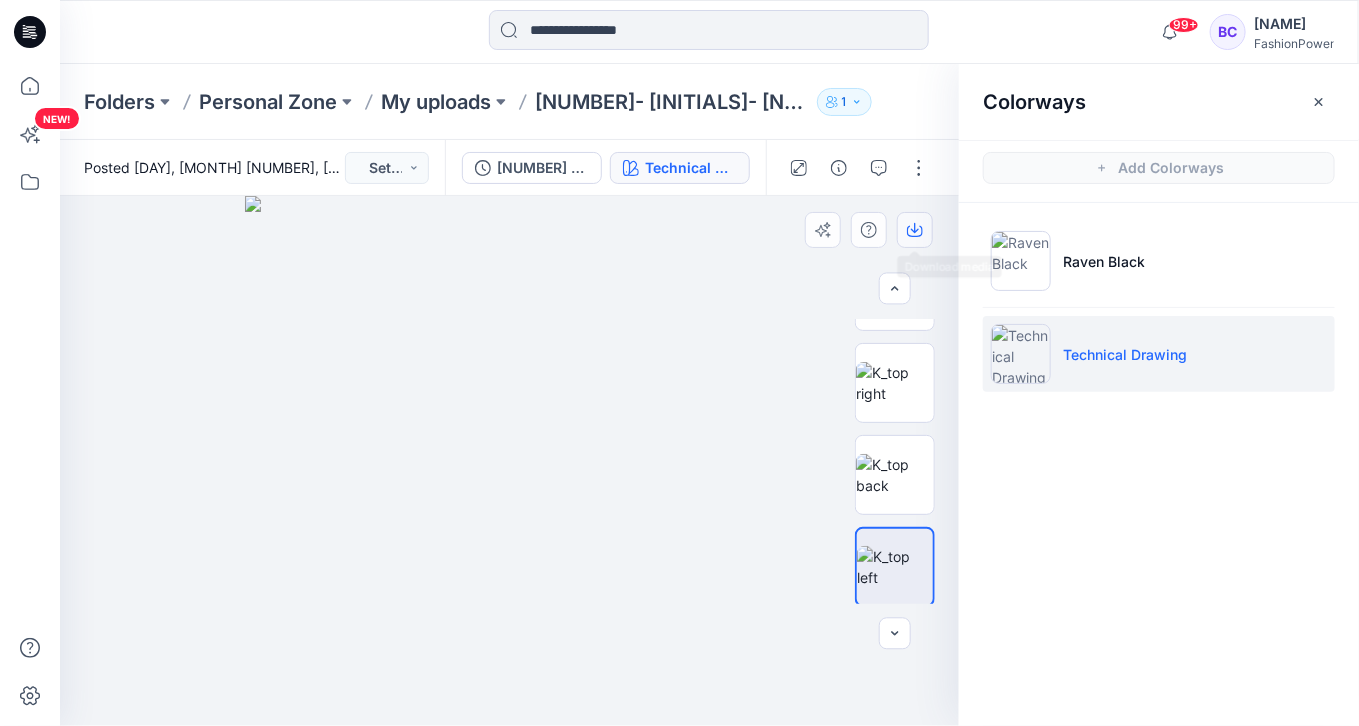 click at bounding box center [915, 230] 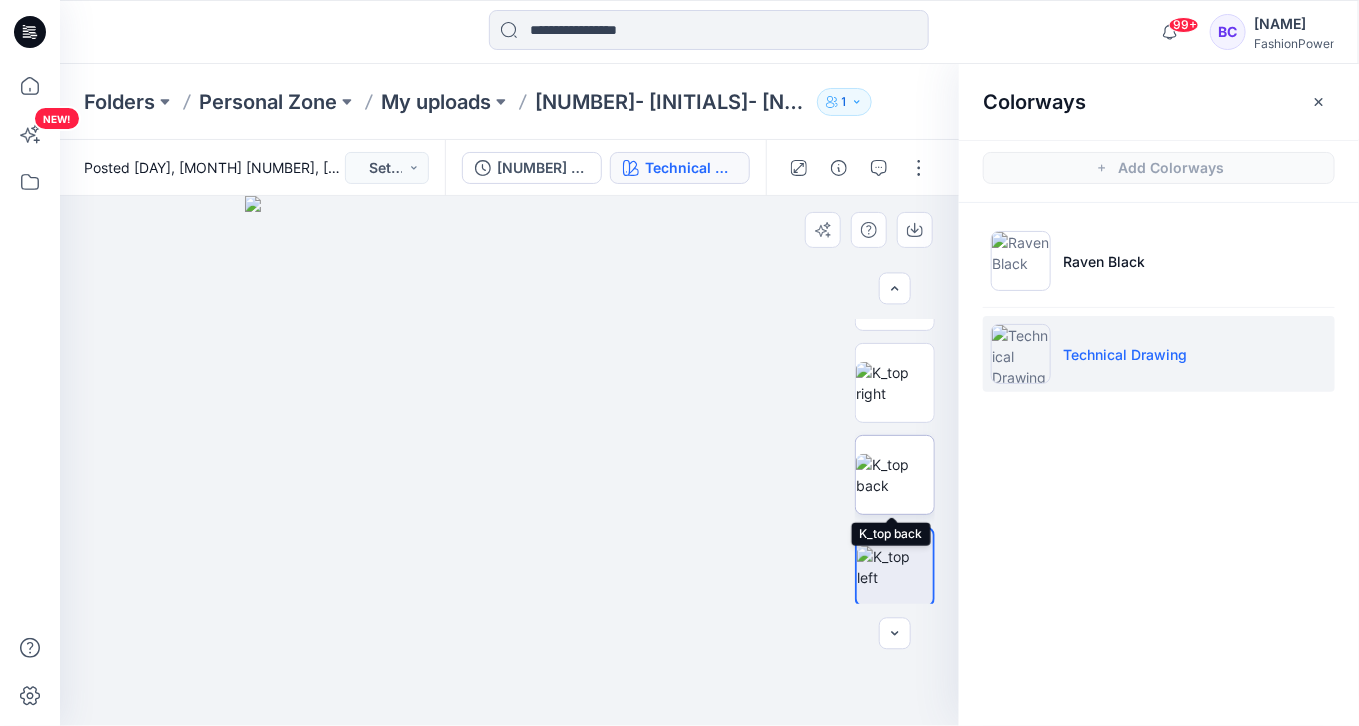 click at bounding box center (895, 475) 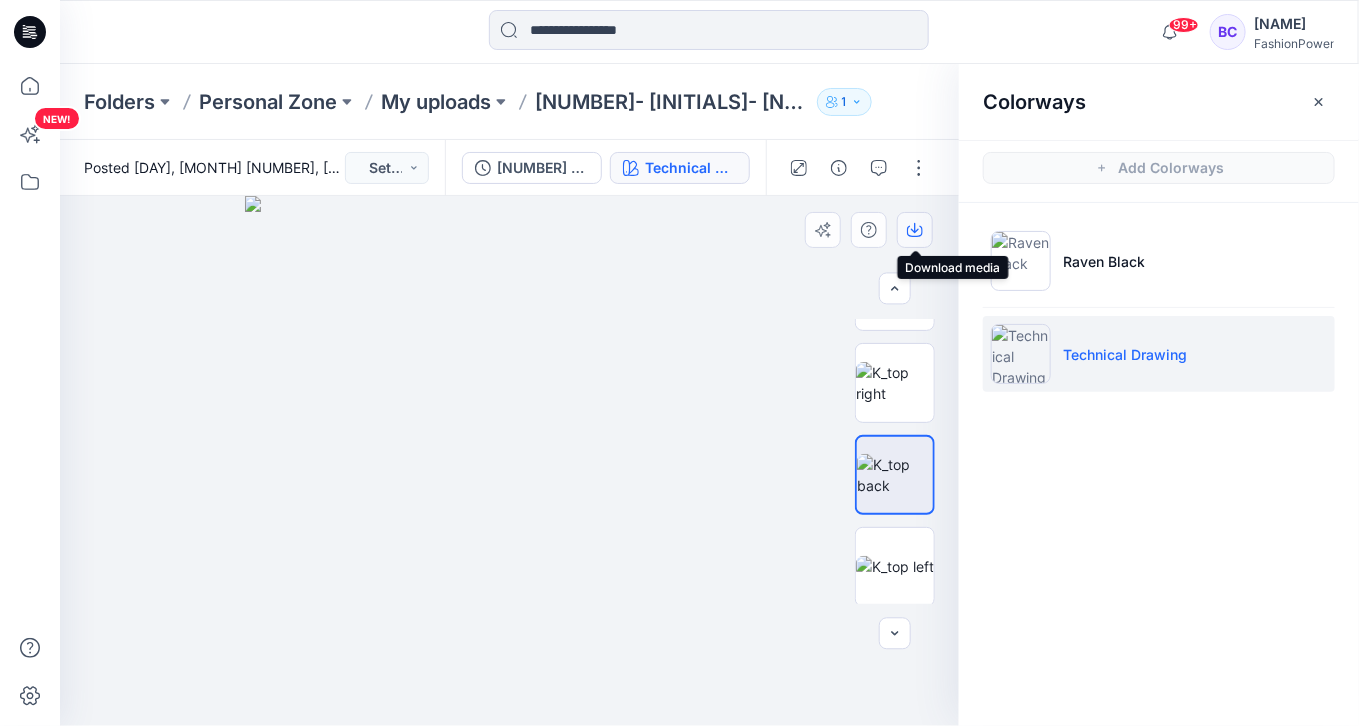click 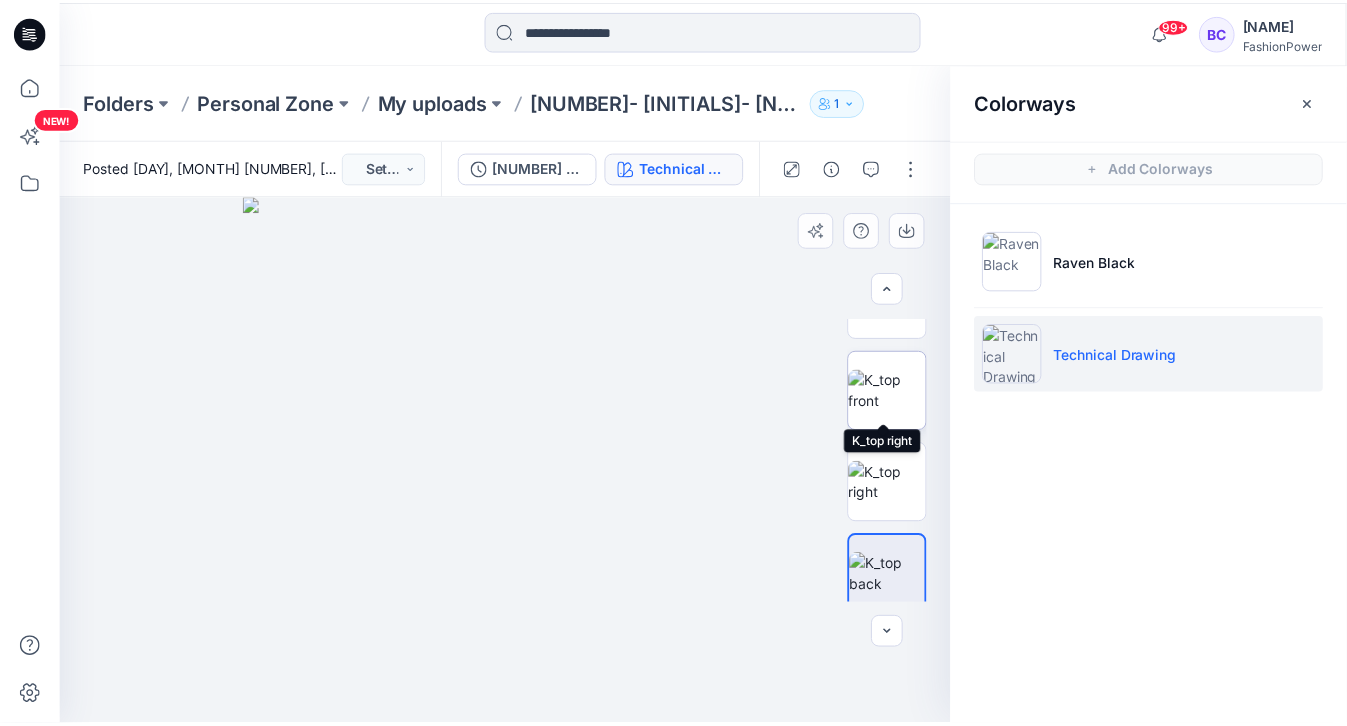 scroll, scrollTop: 0, scrollLeft: 0, axis: both 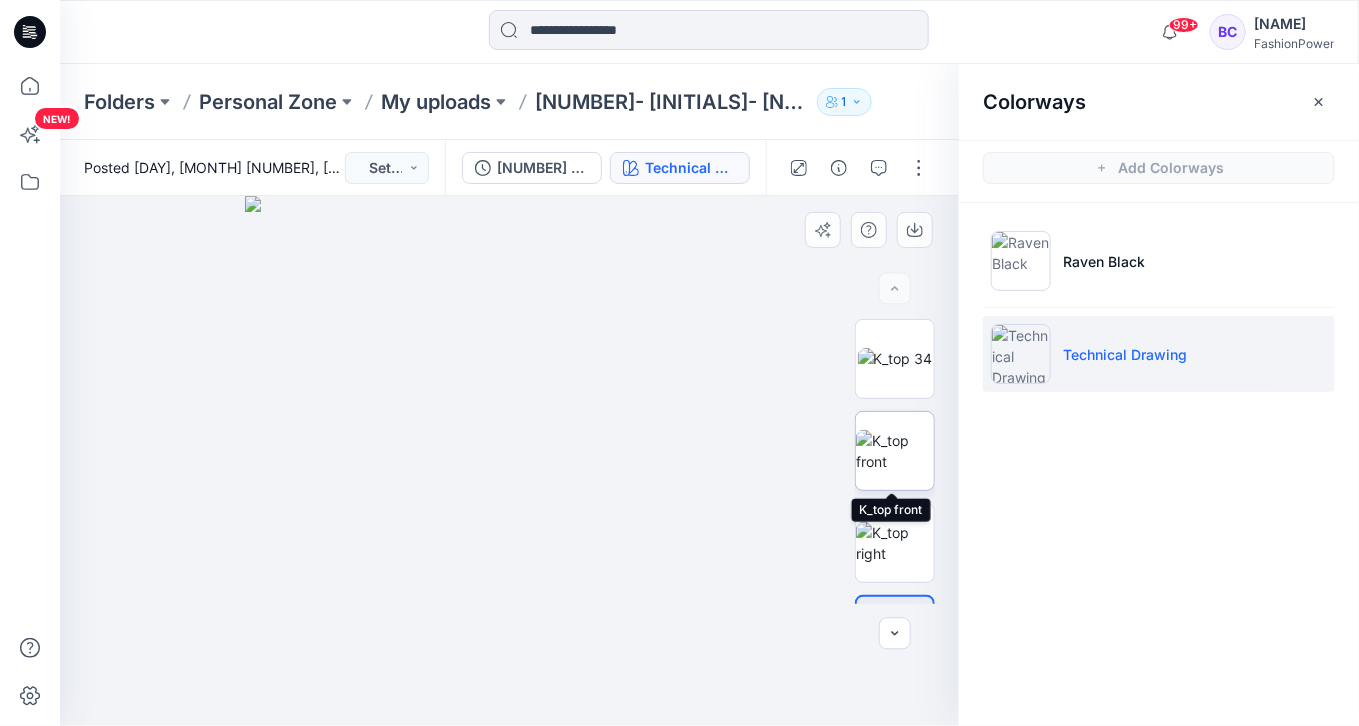 click at bounding box center (895, 451) 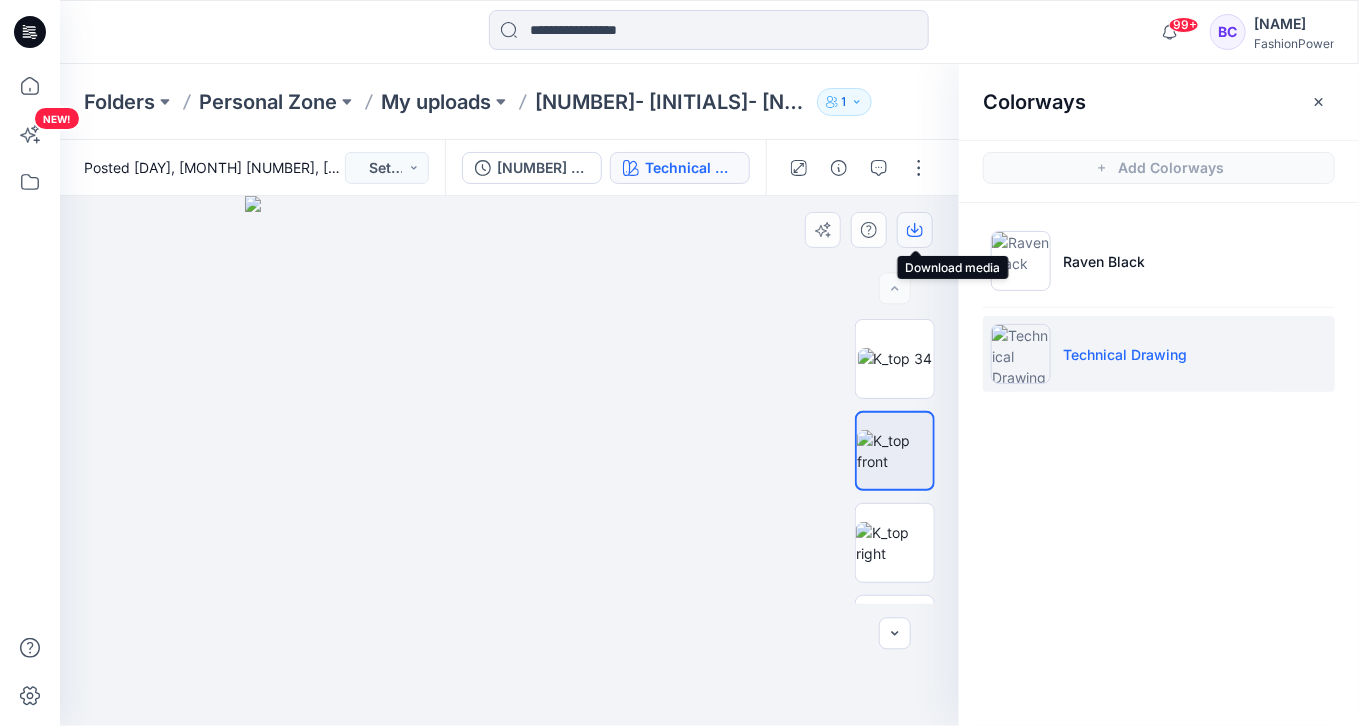 click 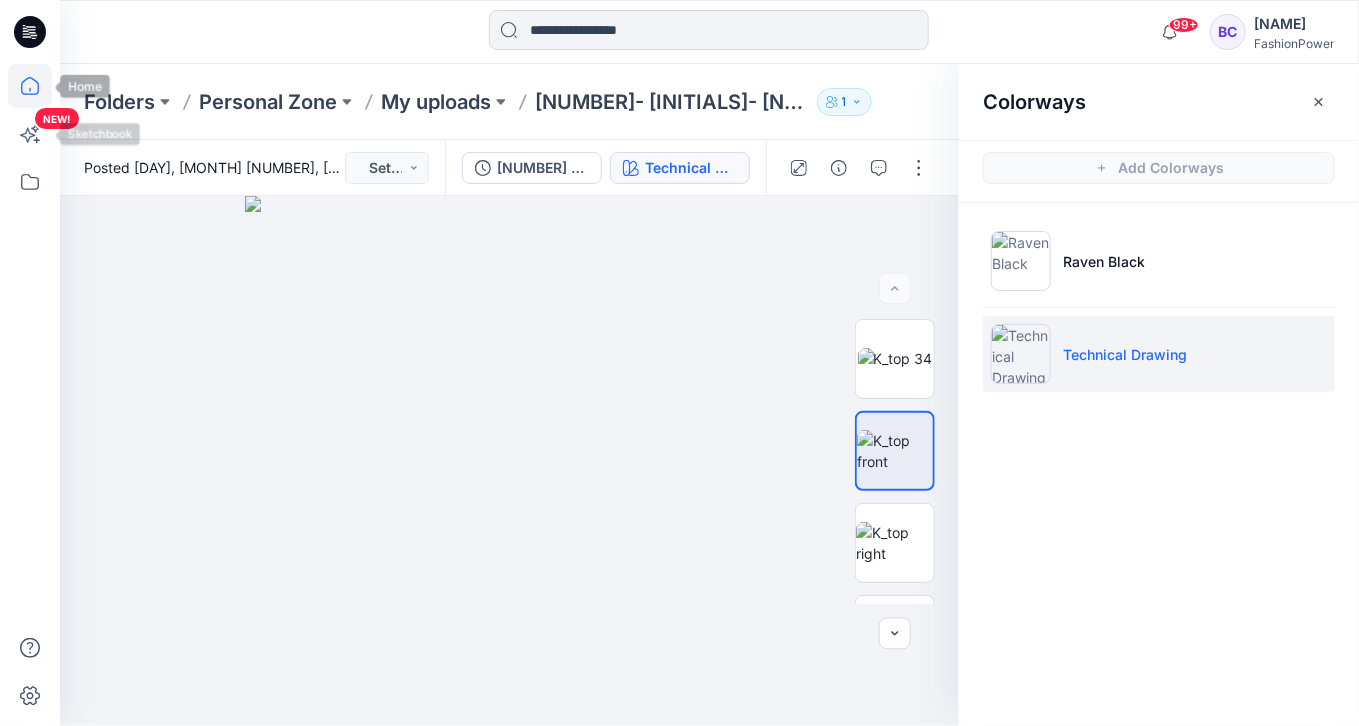 click 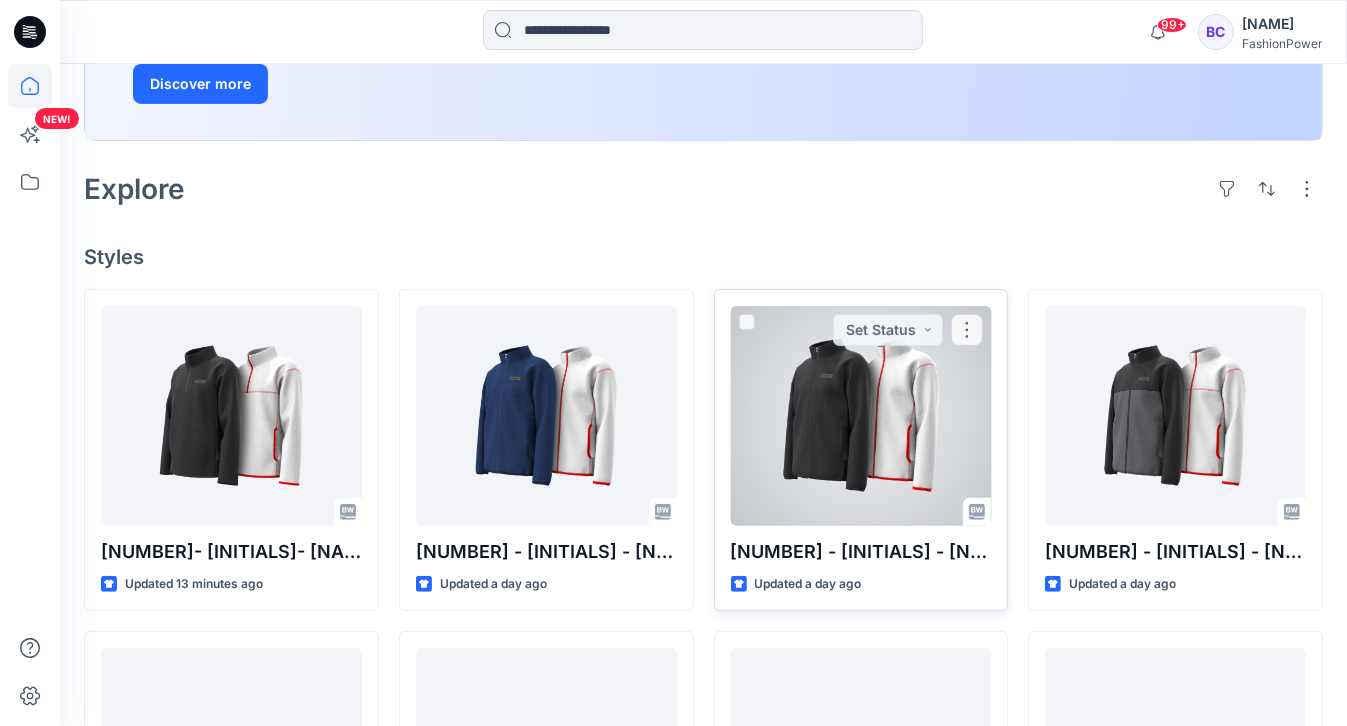 scroll, scrollTop: 400, scrollLeft: 0, axis: vertical 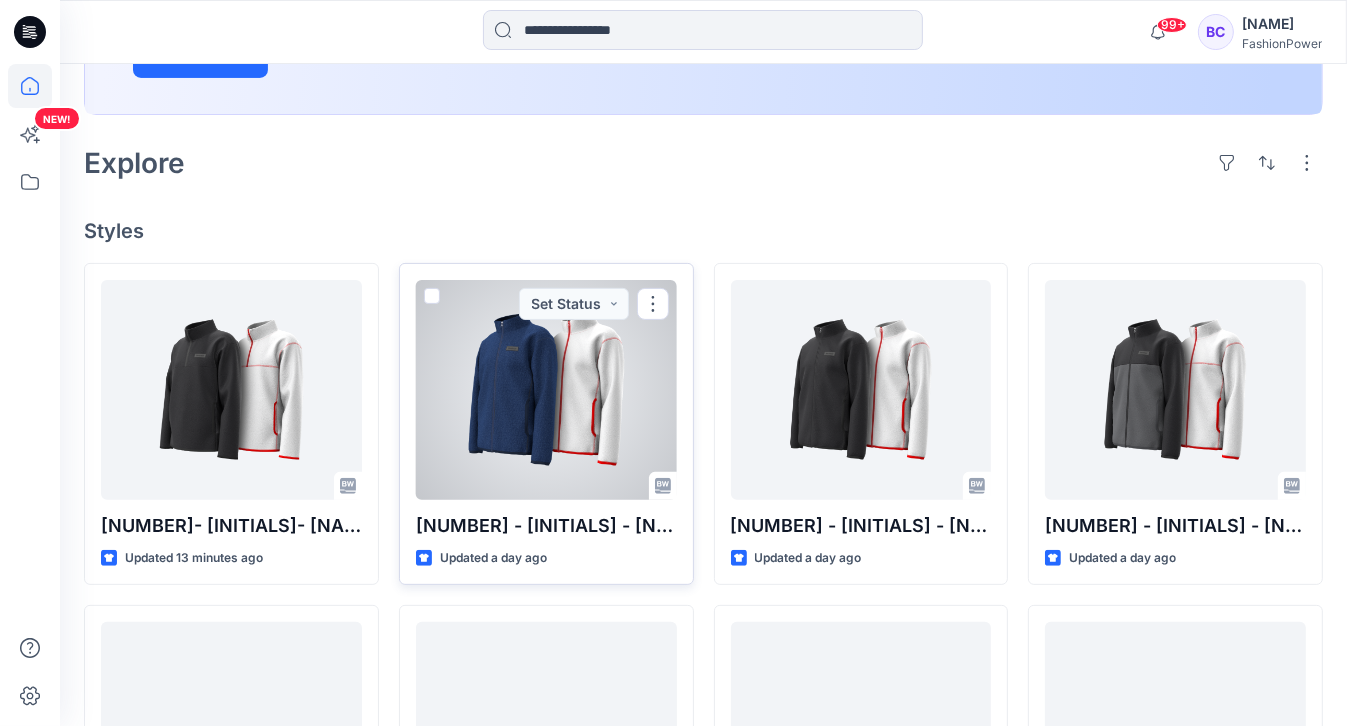 click at bounding box center (546, 390) 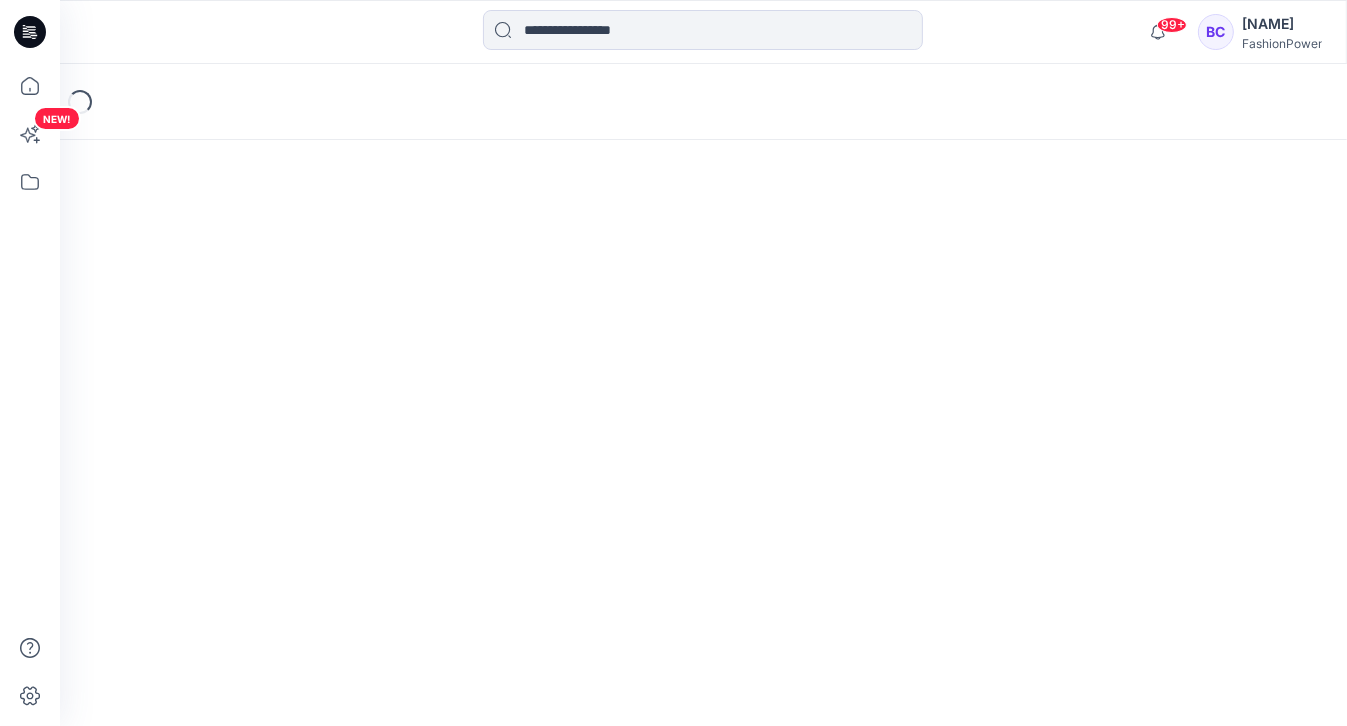 scroll, scrollTop: 0, scrollLeft: 0, axis: both 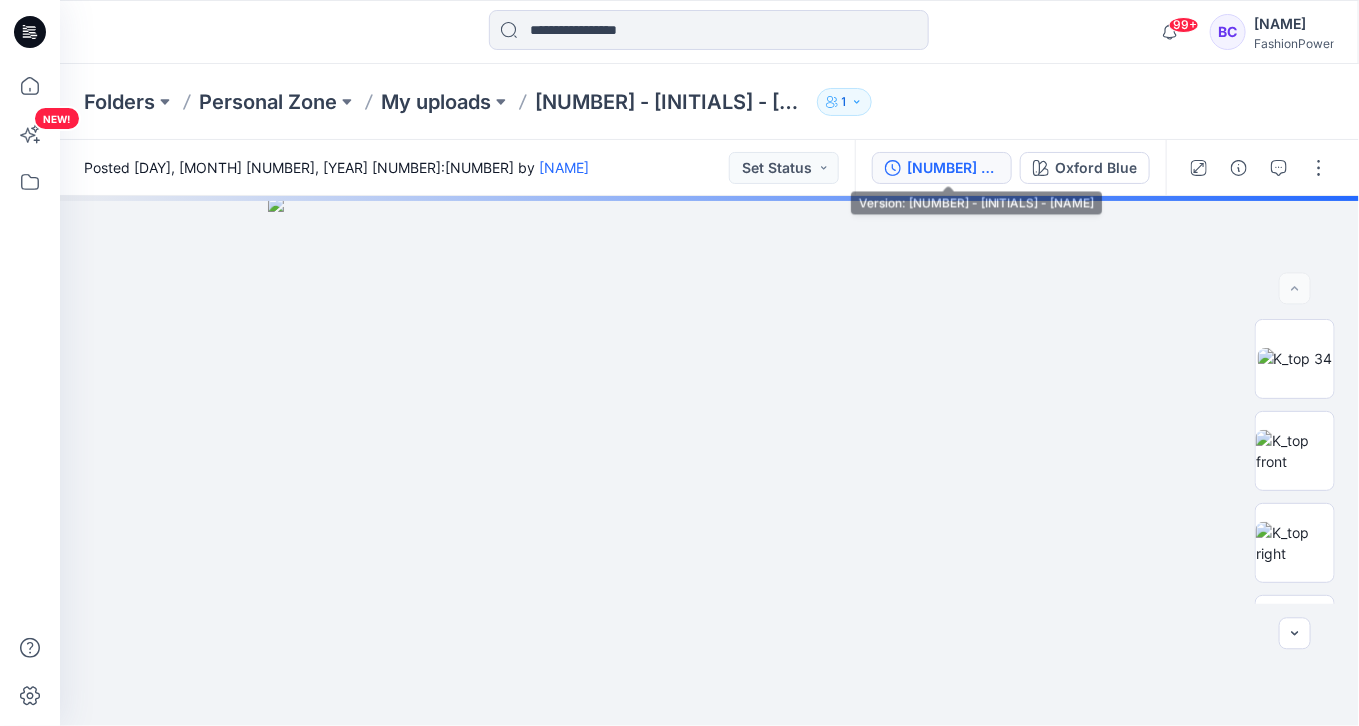 click on "[NUMBER] - [CODE] - [NAME]" at bounding box center (953, 168) 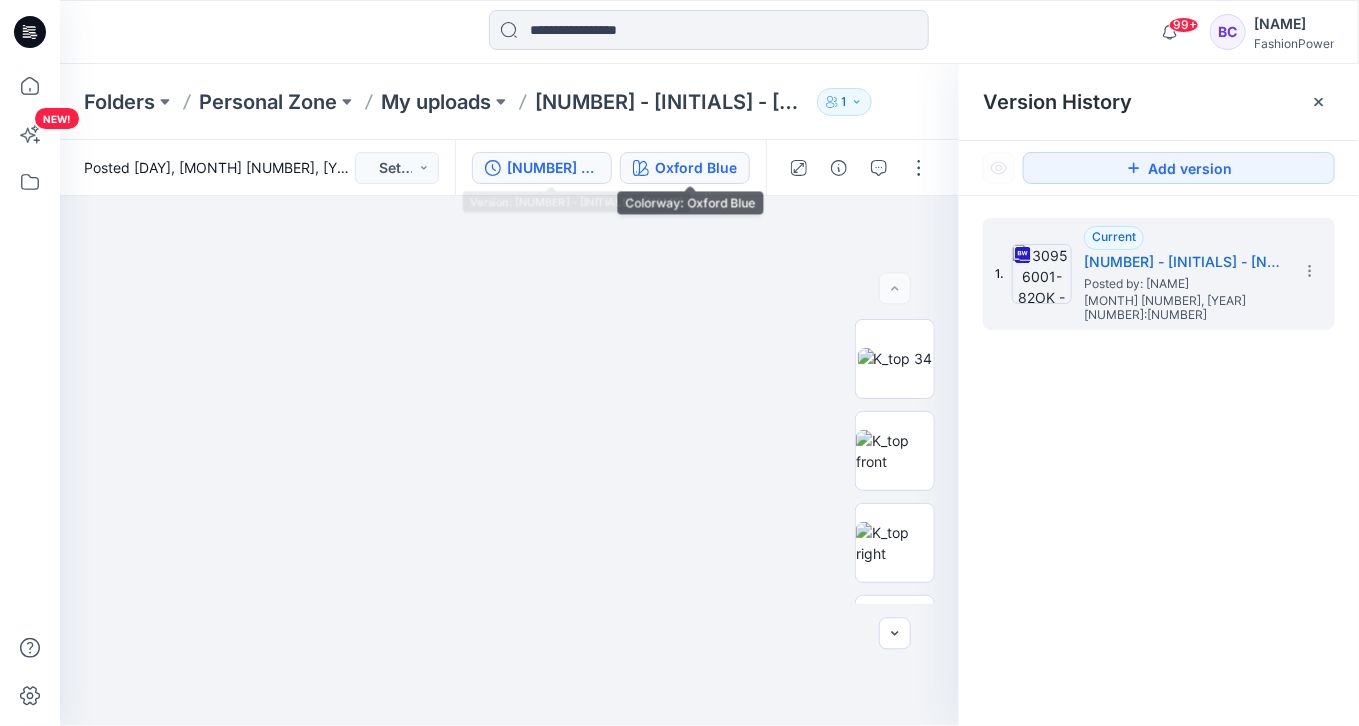 click on "Oxford Blue" at bounding box center (685, 168) 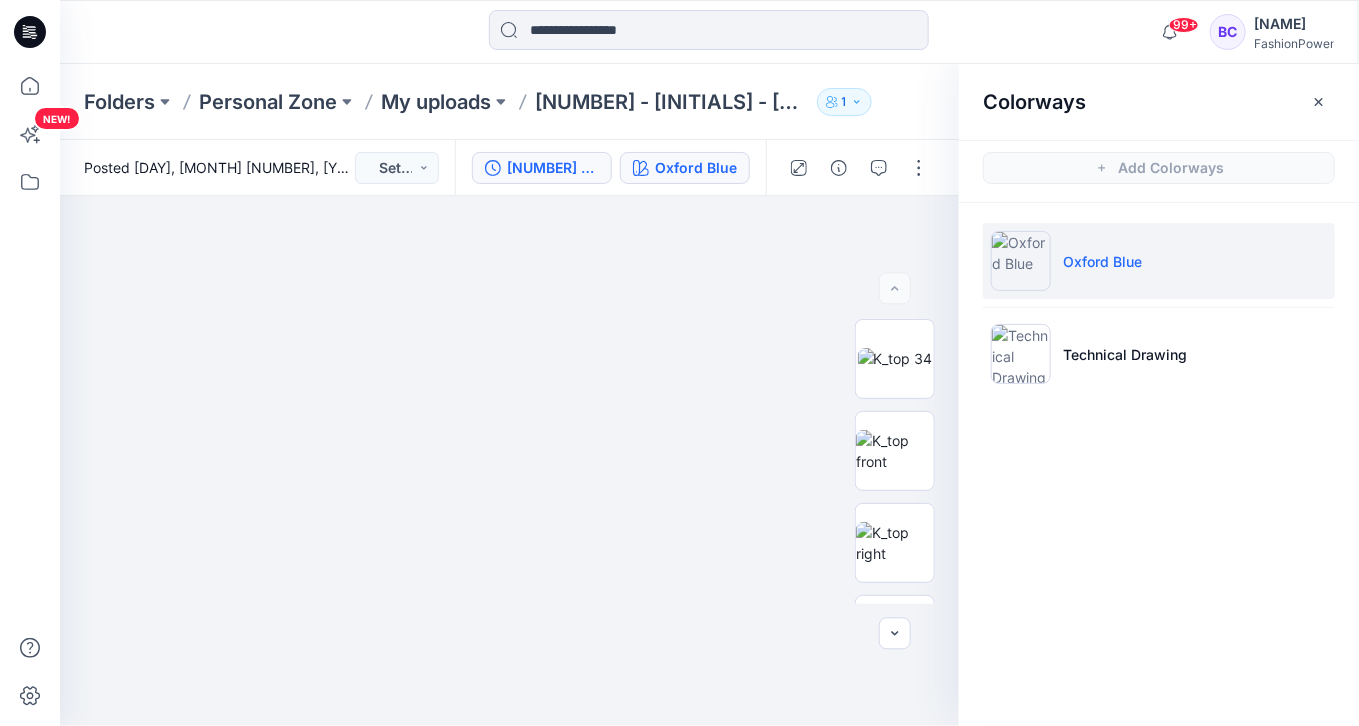 click 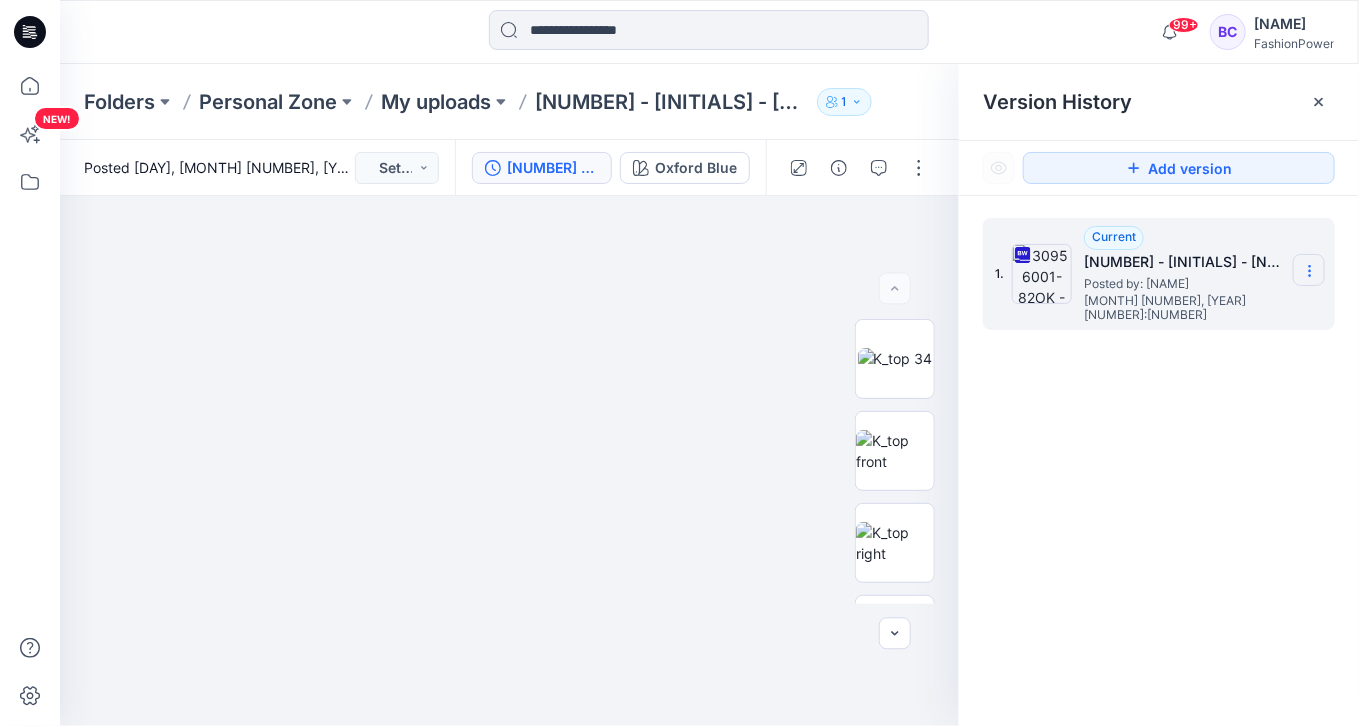 click 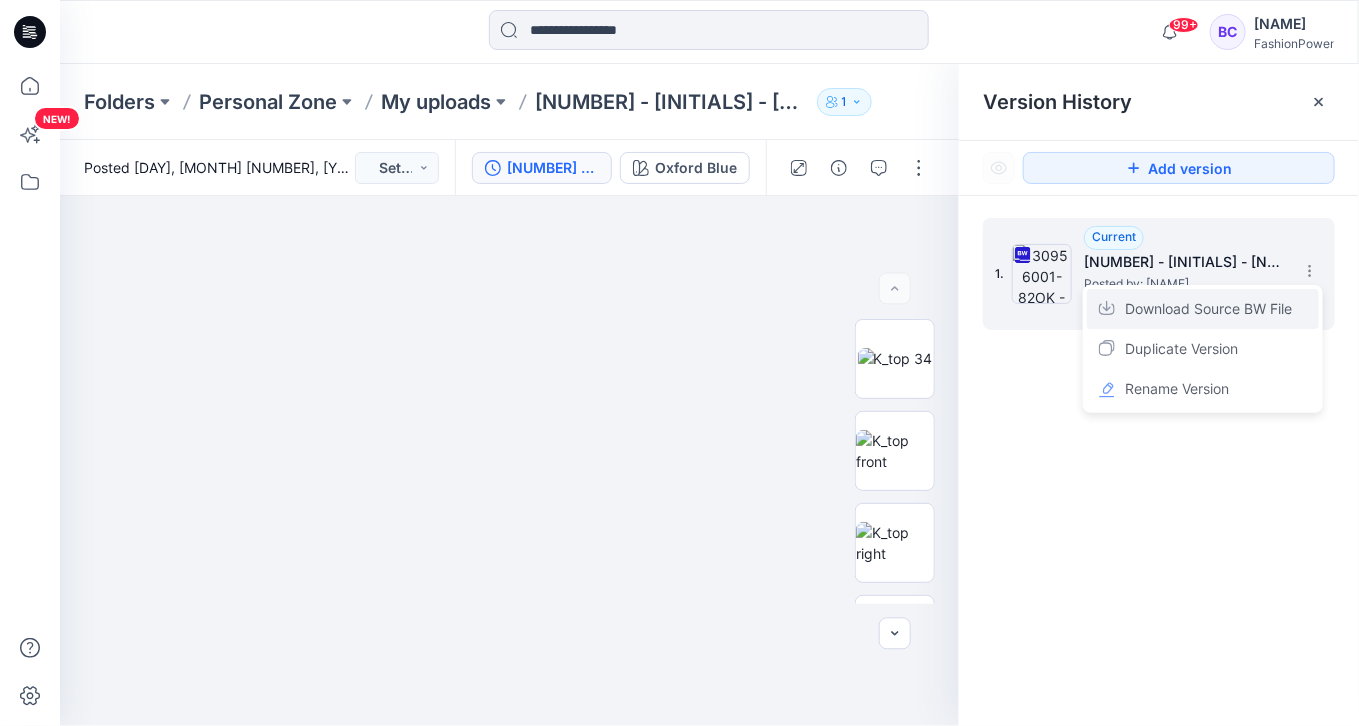click on "Download Source BW File" at bounding box center (1208, 309) 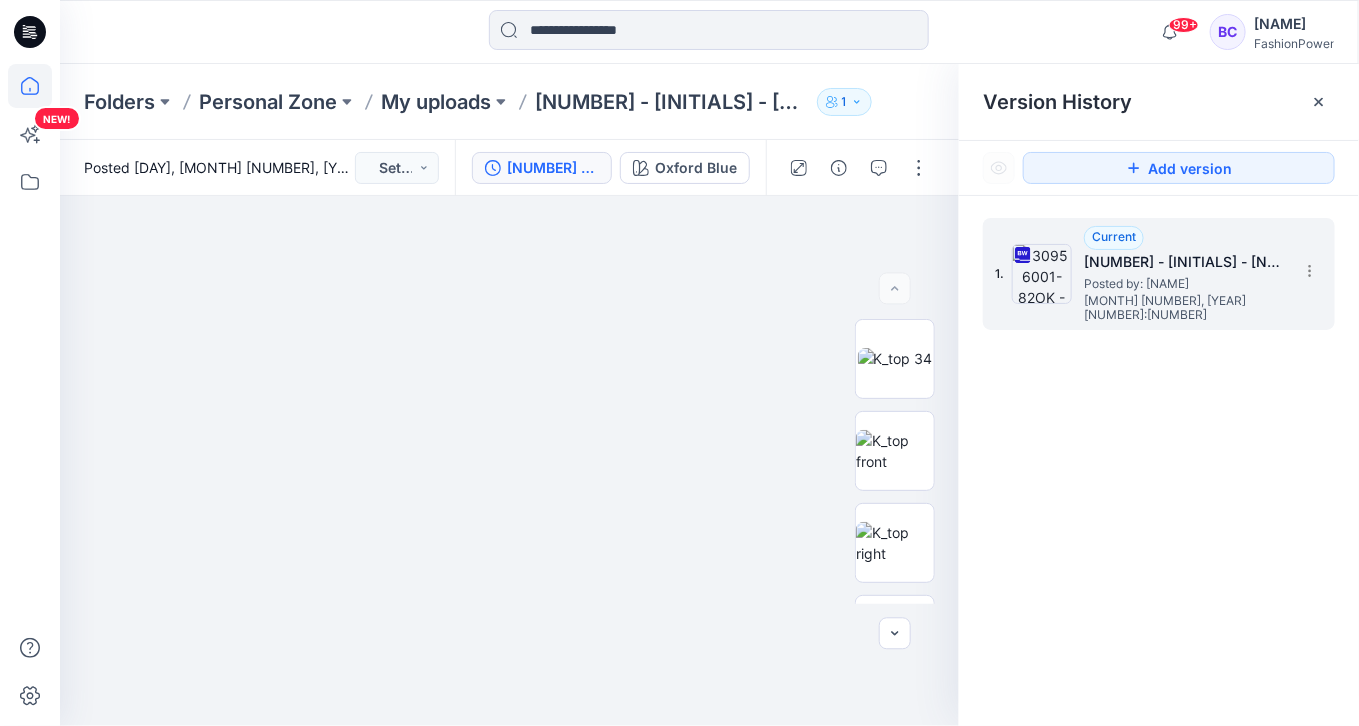 click 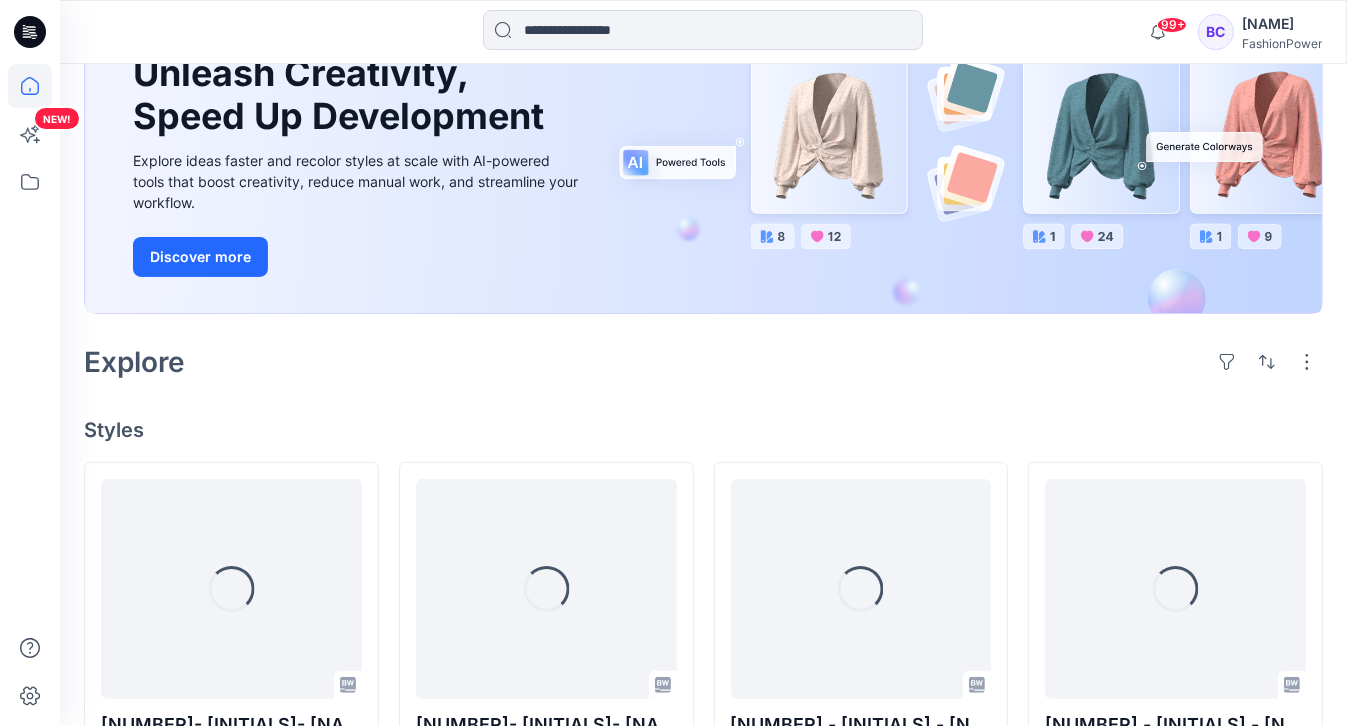 scroll, scrollTop: 240, scrollLeft: 0, axis: vertical 